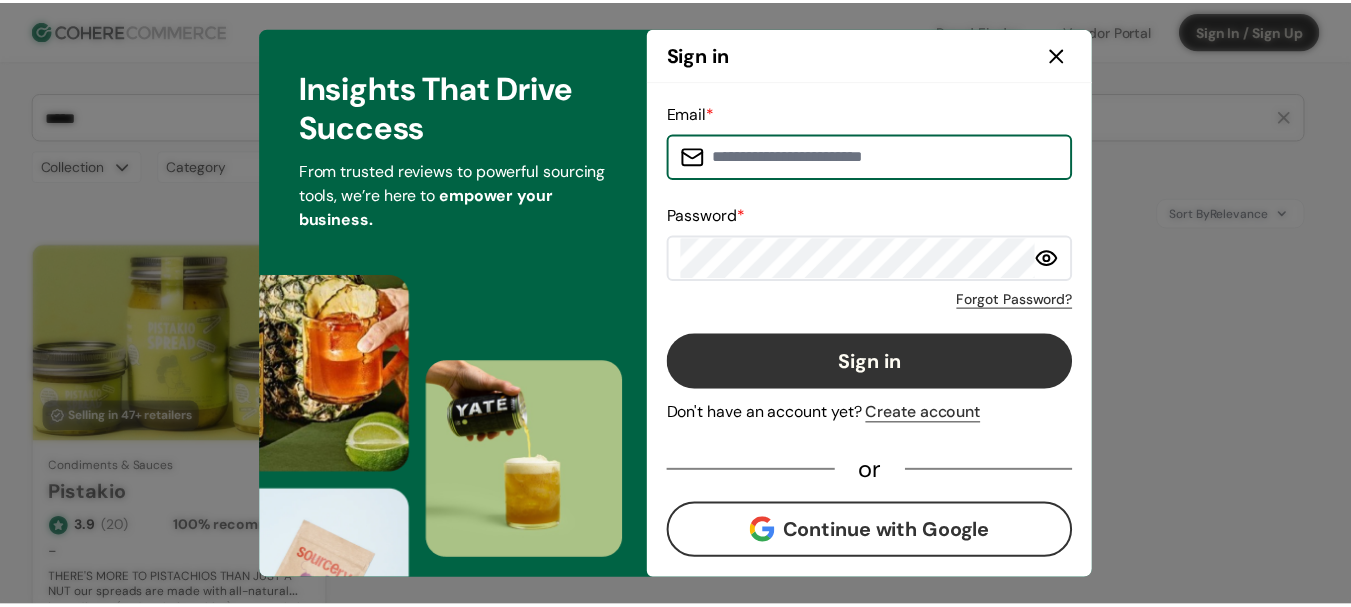 scroll, scrollTop: 0, scrollLeft: 0, axis: both 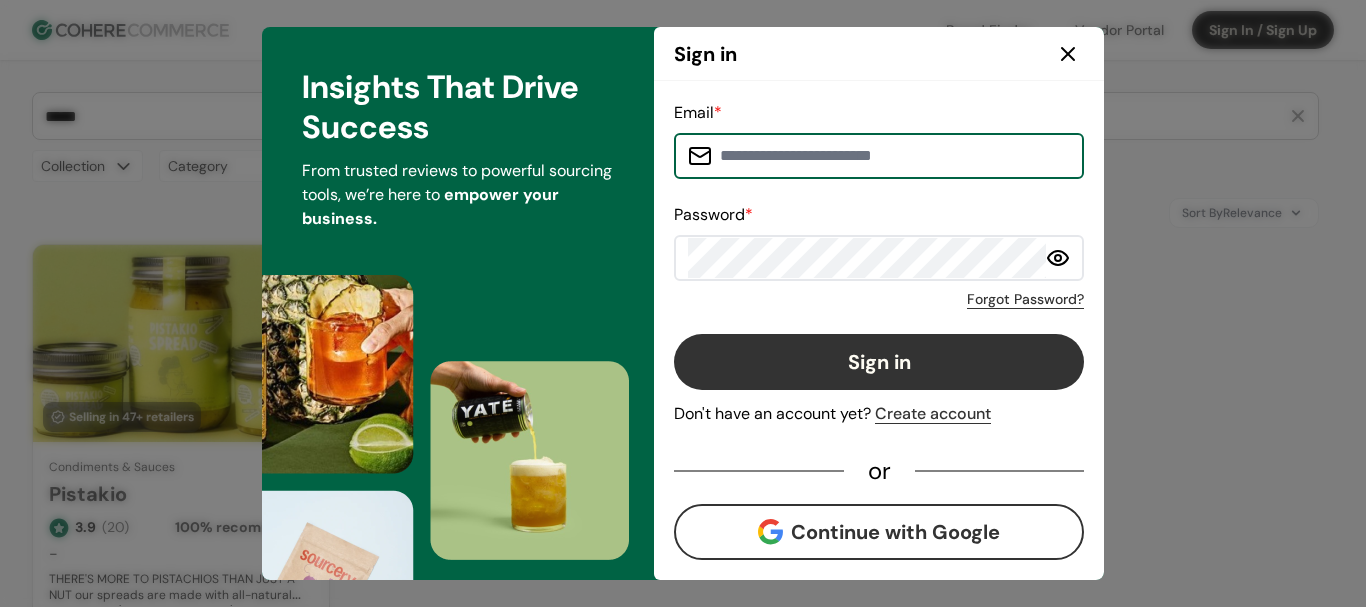 type on "**********" 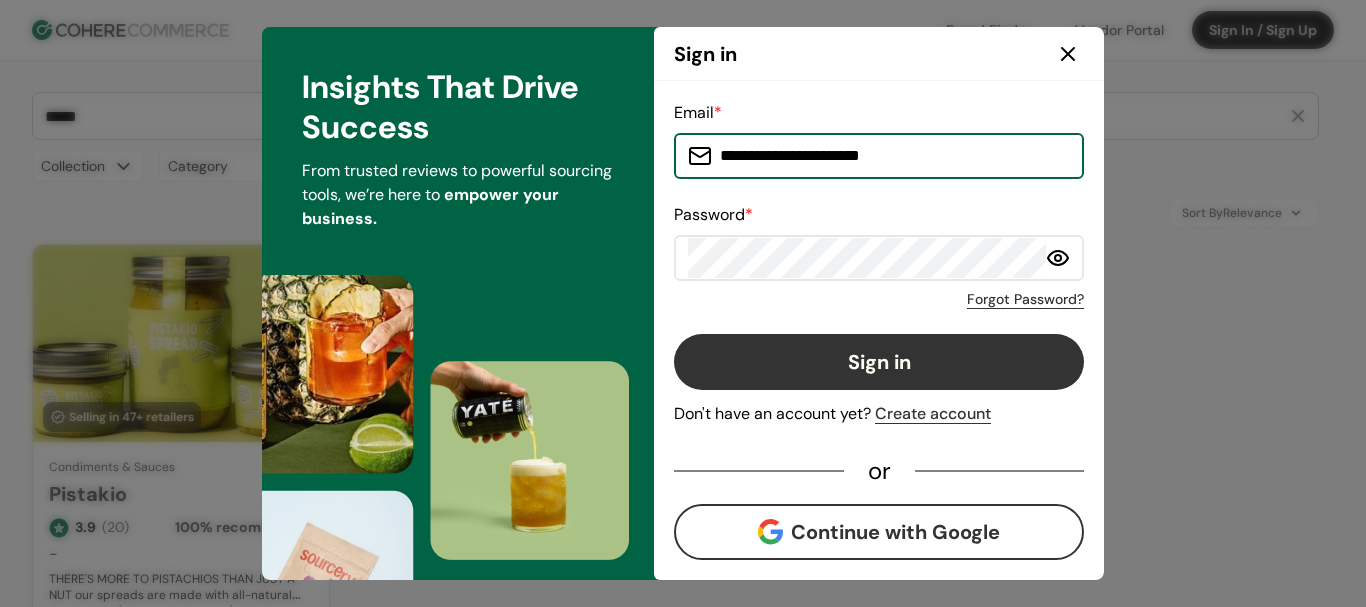 click on "Sign in" at bounding box center [879, 362] 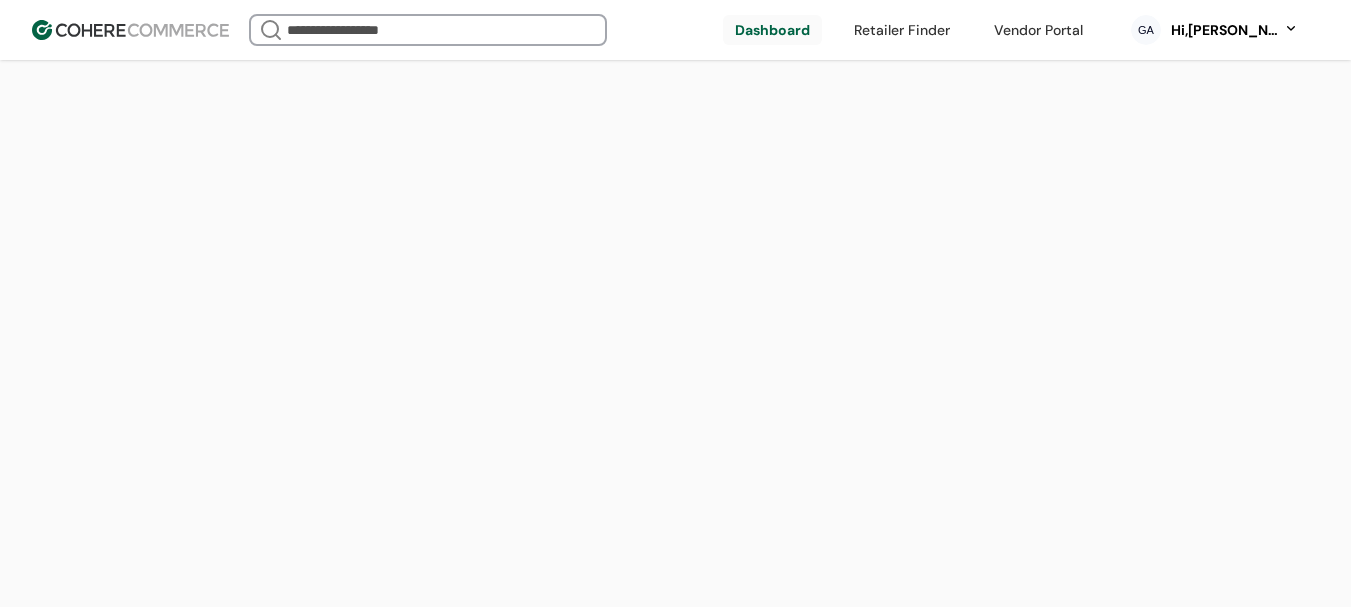 scroll, scrollTop: 0, scrollLeft: 0, axis: both 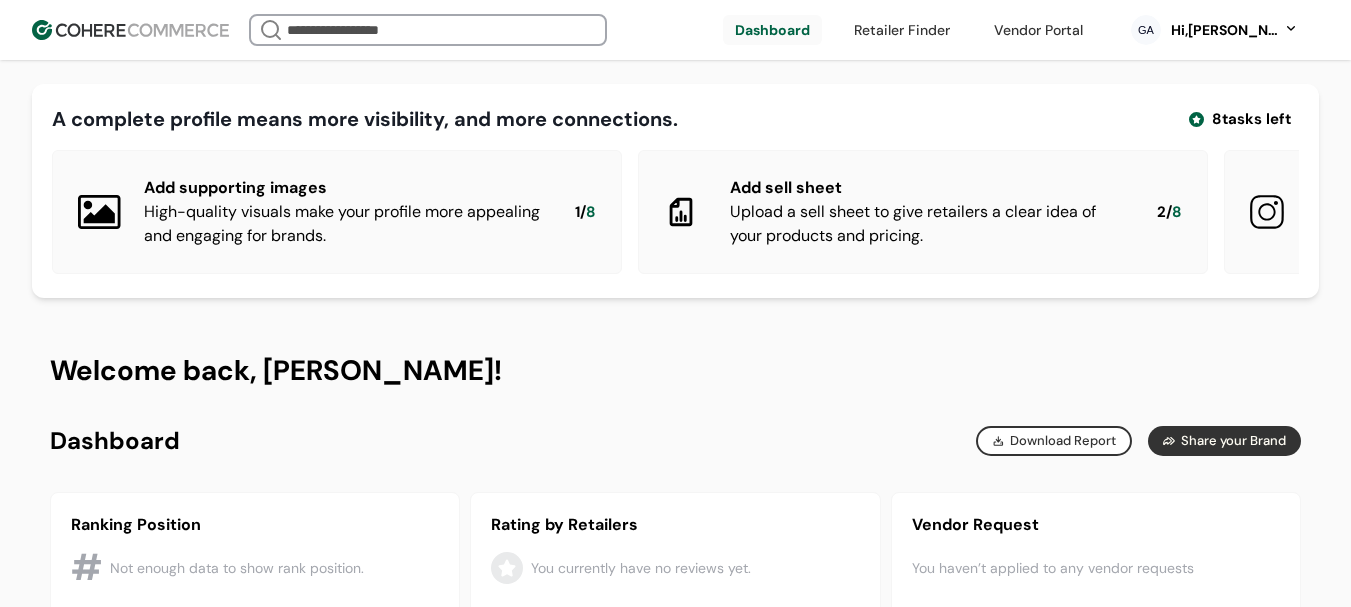 click on "Hi,  [PERSON_NAME]" at bounding box center (1224, 30) 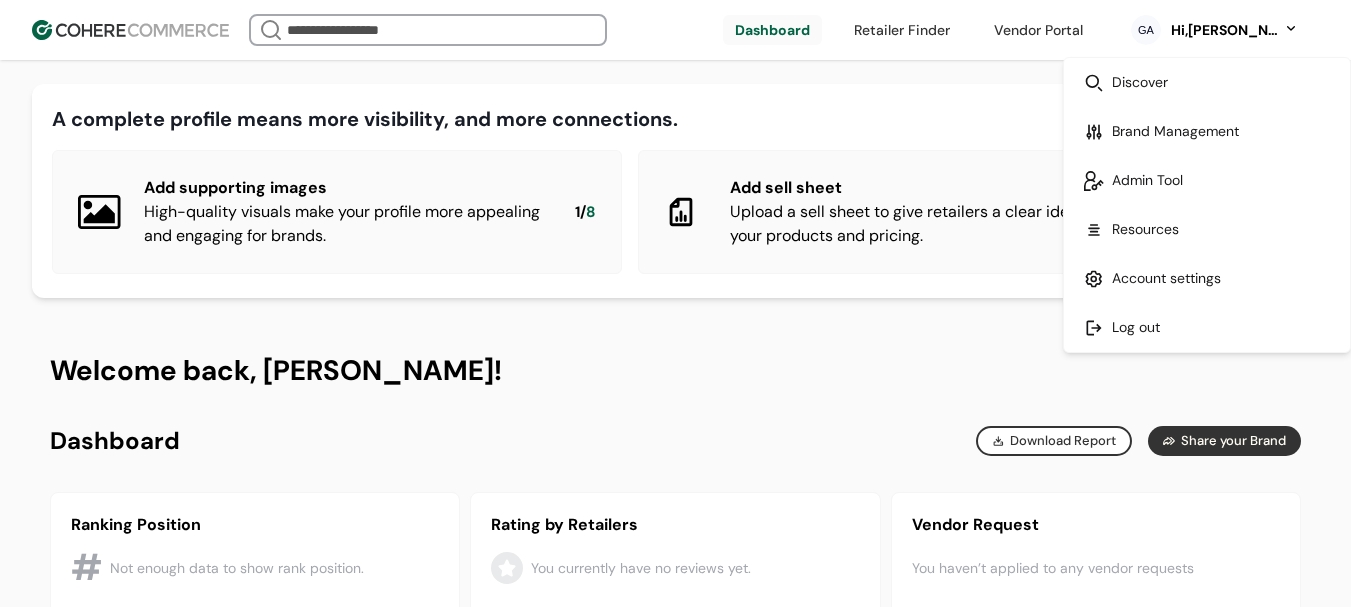 click at bounding box center (1207, 180) 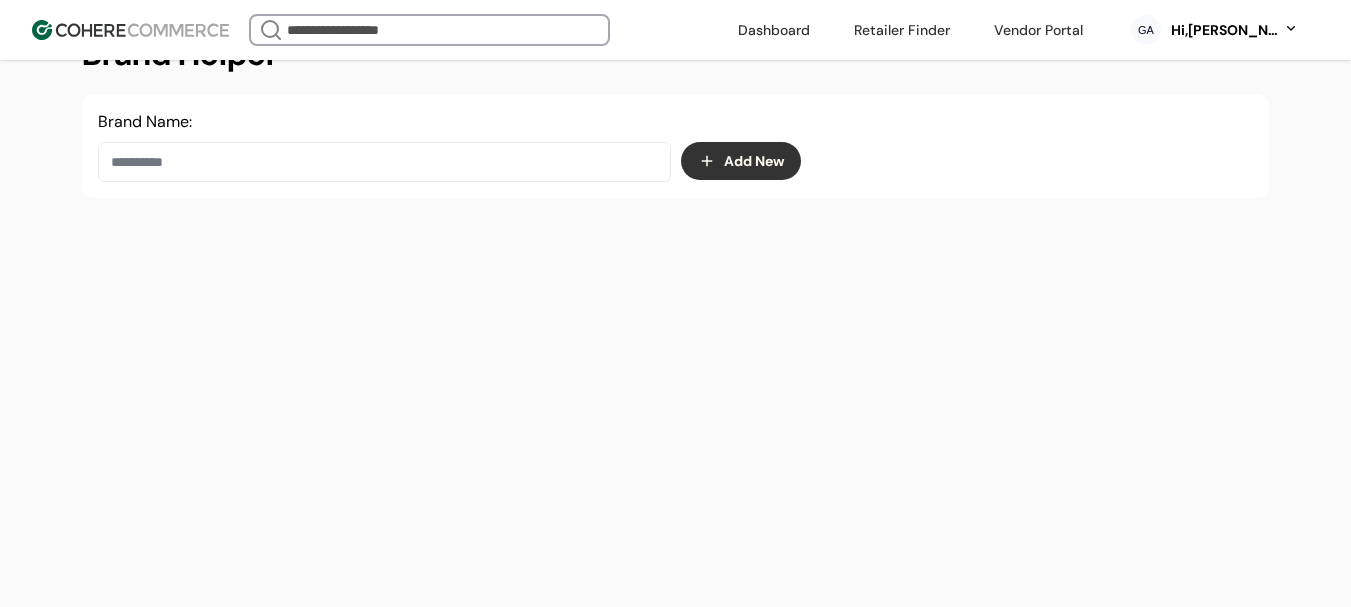scroll, scrollTop: 337, scrollLeft: 0, axis: vertical 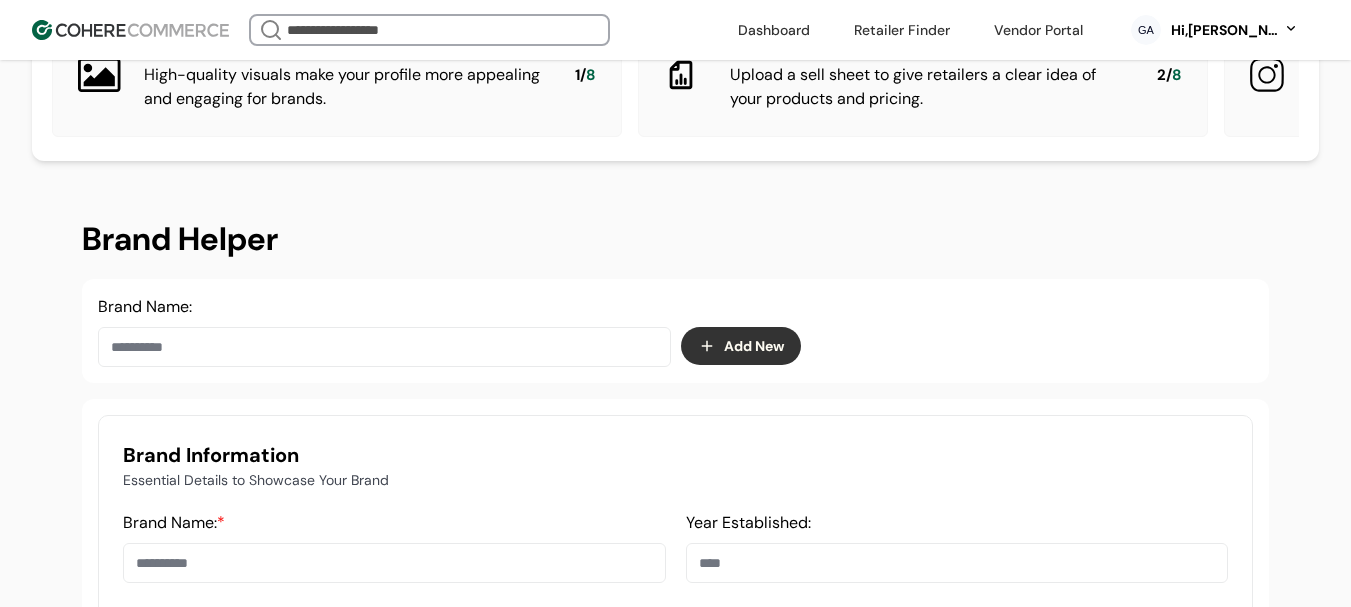 click on "Hi,  [PERSON_NAME]" at bounding box center (1224, 30) 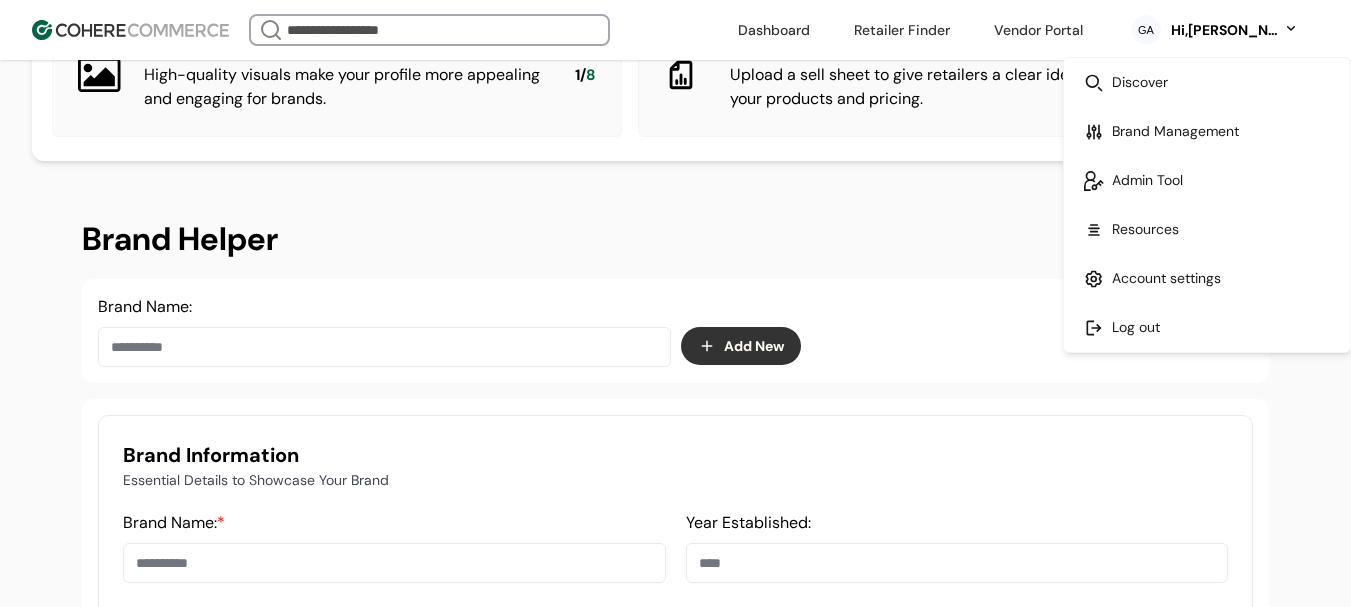 click at bounding box center (1207, 180) 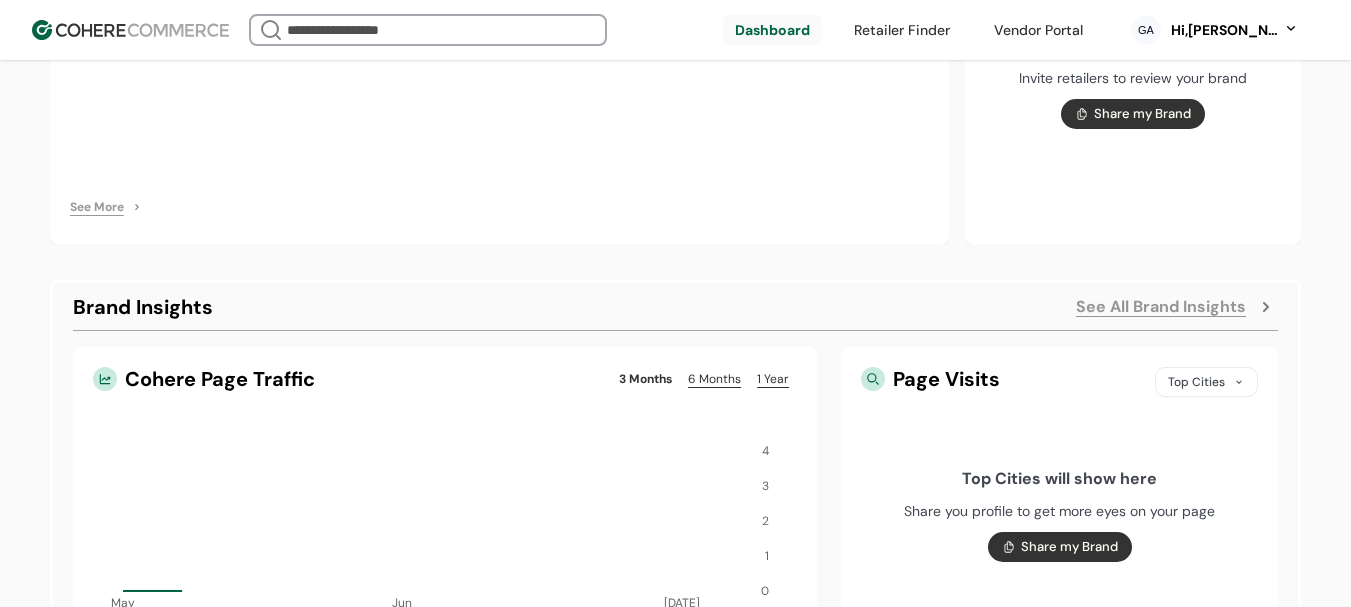 scroll, scrollTop: 777, scrollLeft: 0, axis: vertical 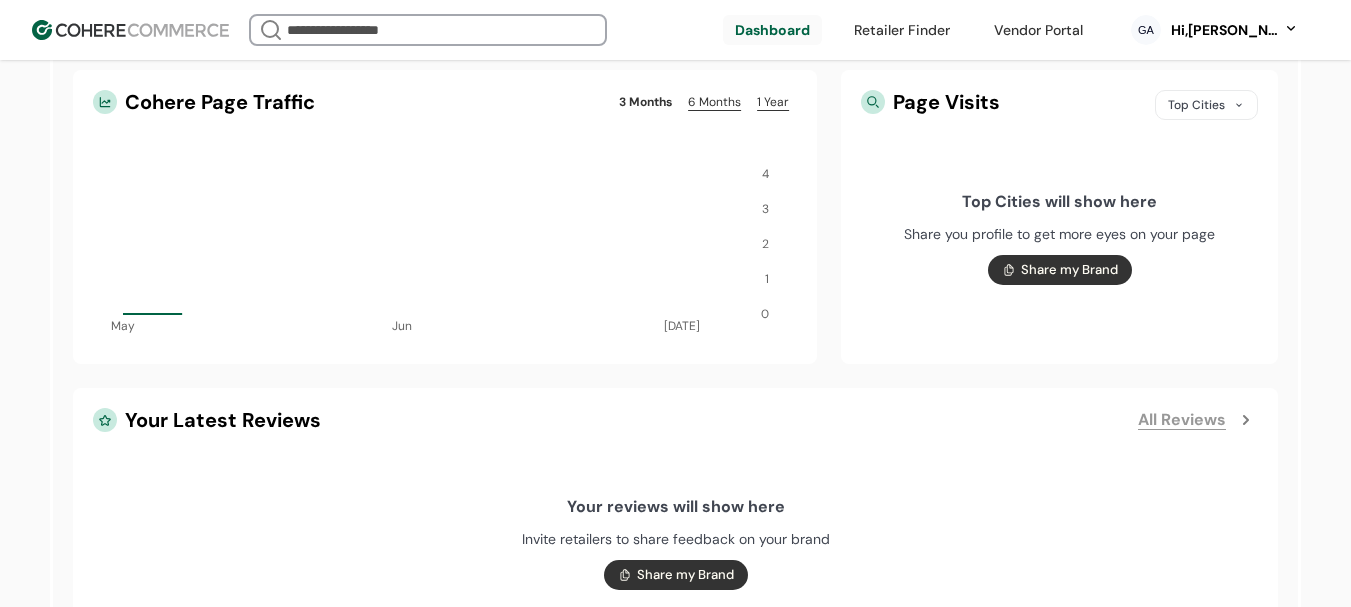 click on "Hi,  [PERSON_NAME]" at bounding box center [1224, 30] 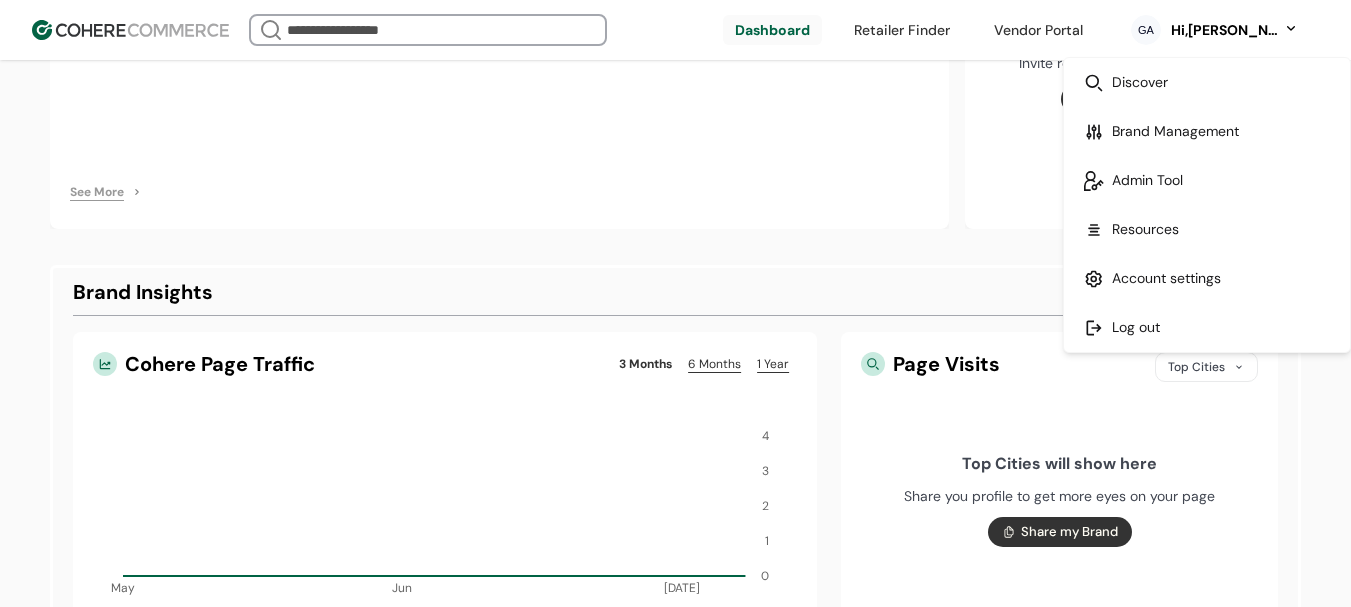 click at bounding box center (1207, 82) 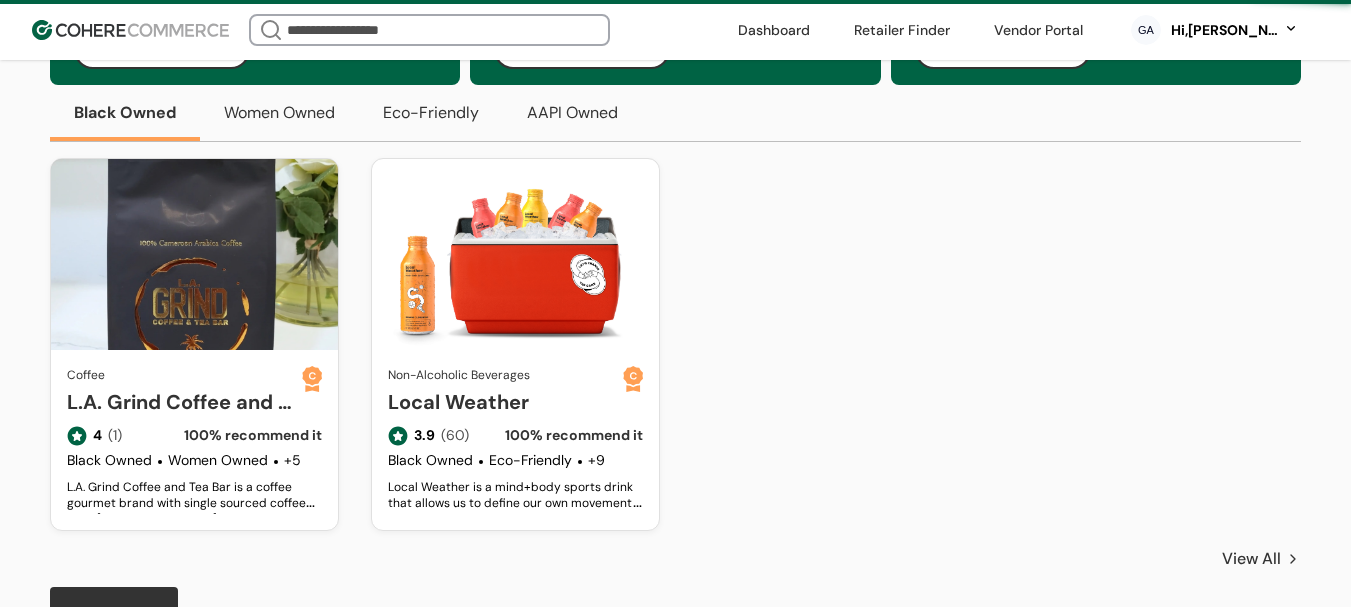 scroll, scrollTop: 0, scrollLeft: 0, axis: both 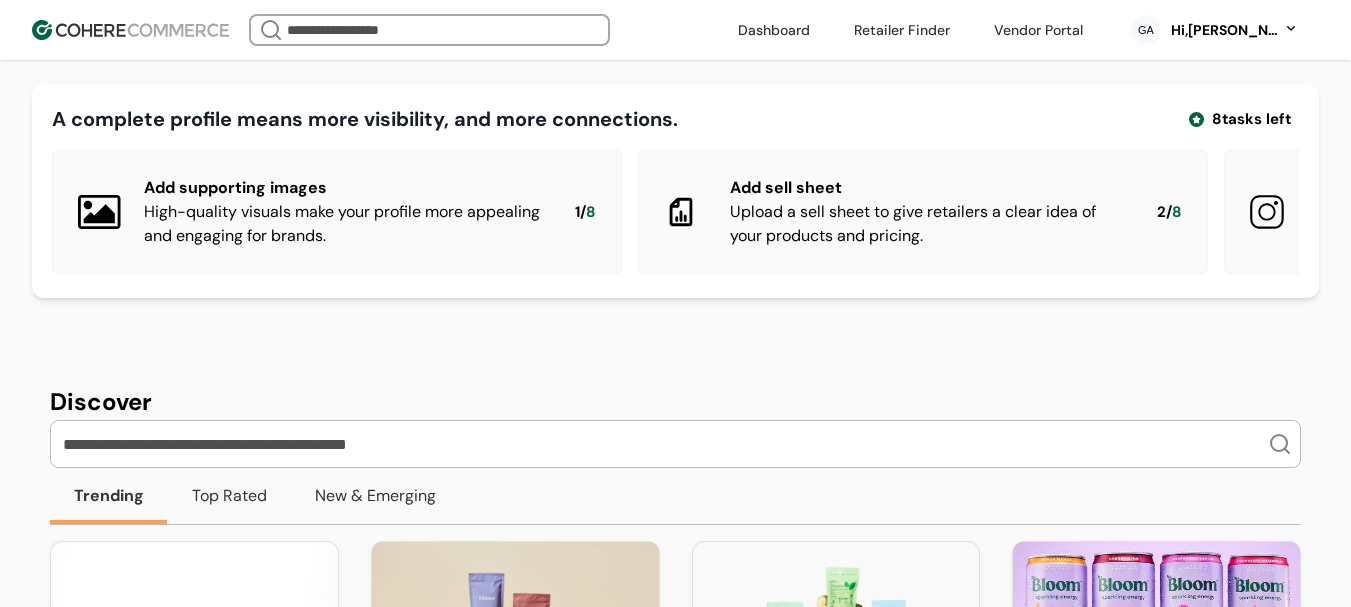 click at bounding box center [663, 444] 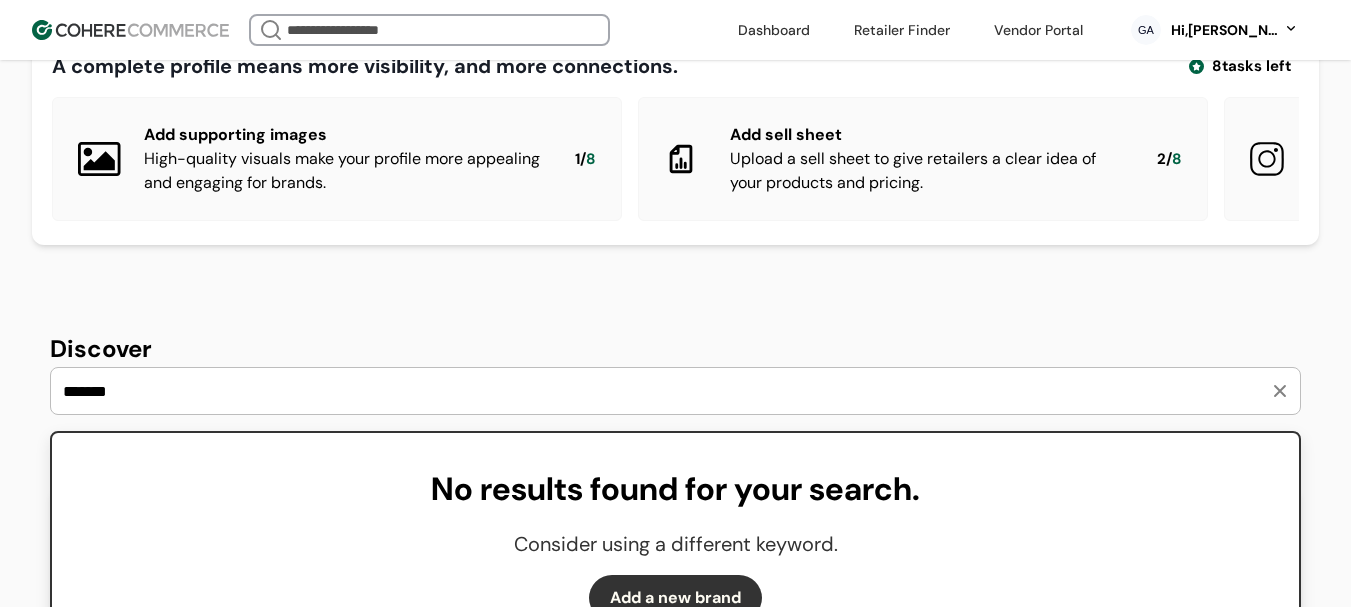 type on "*******" 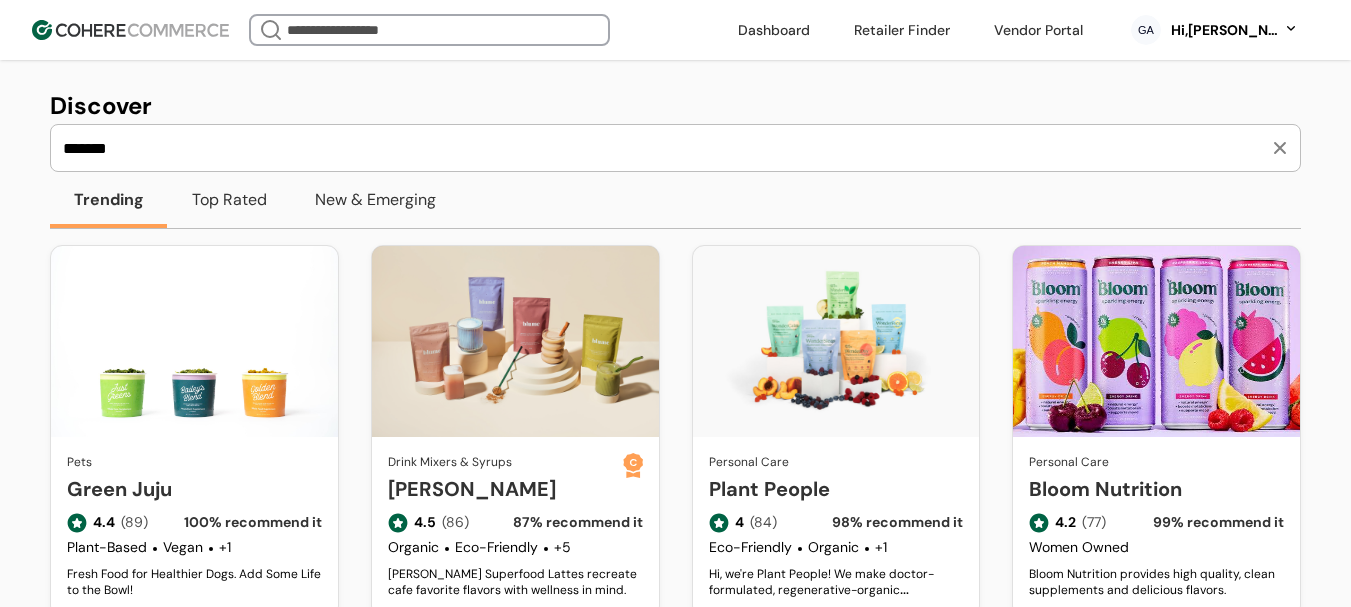 scroll, scrollTop: 200, scrollLeft: 0, axis: vertical 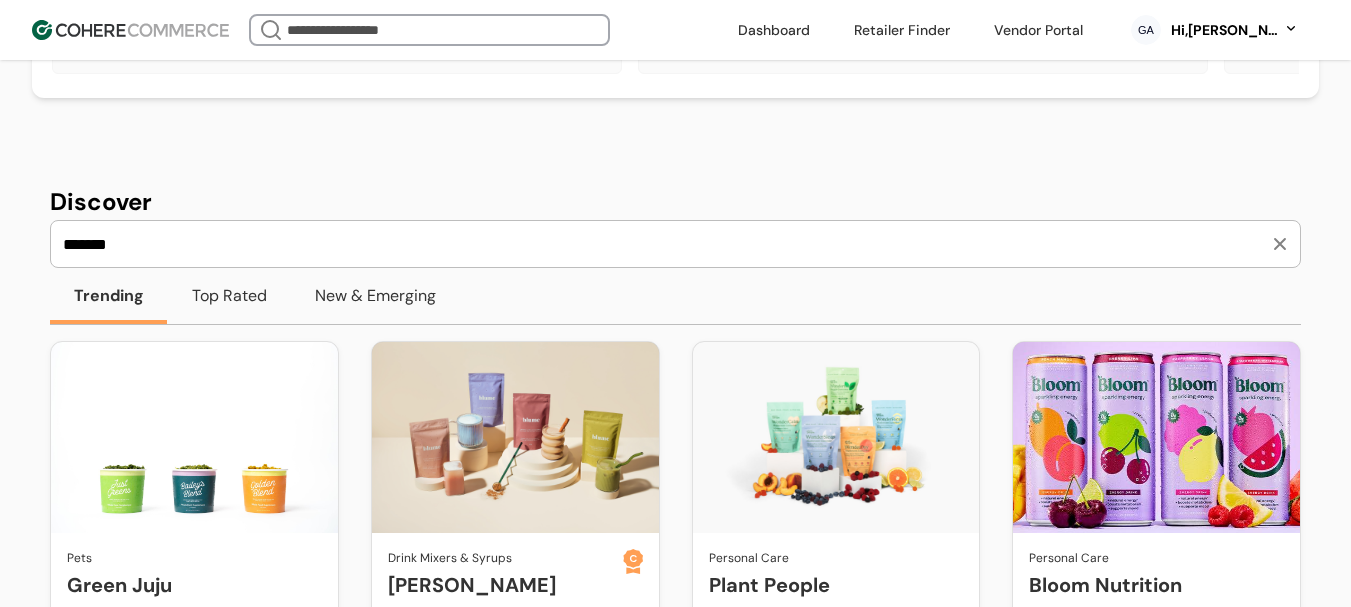 click on "*******" at bounding box center [663, 244] 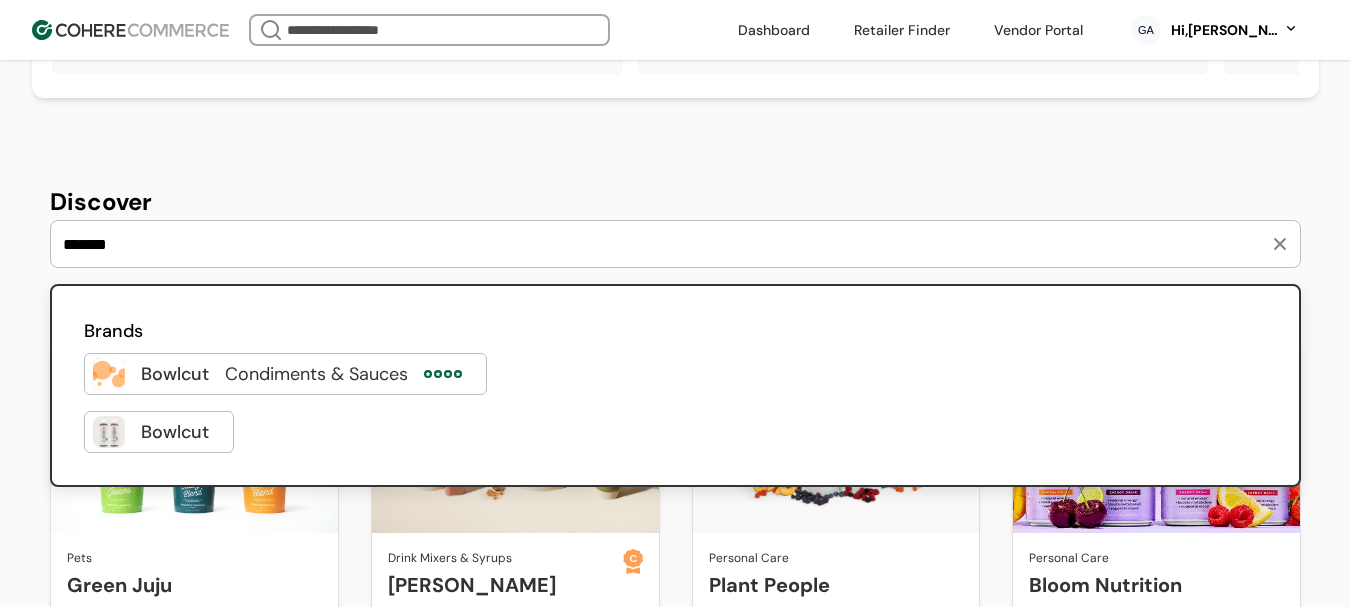 click at bounding box center (478, 374) 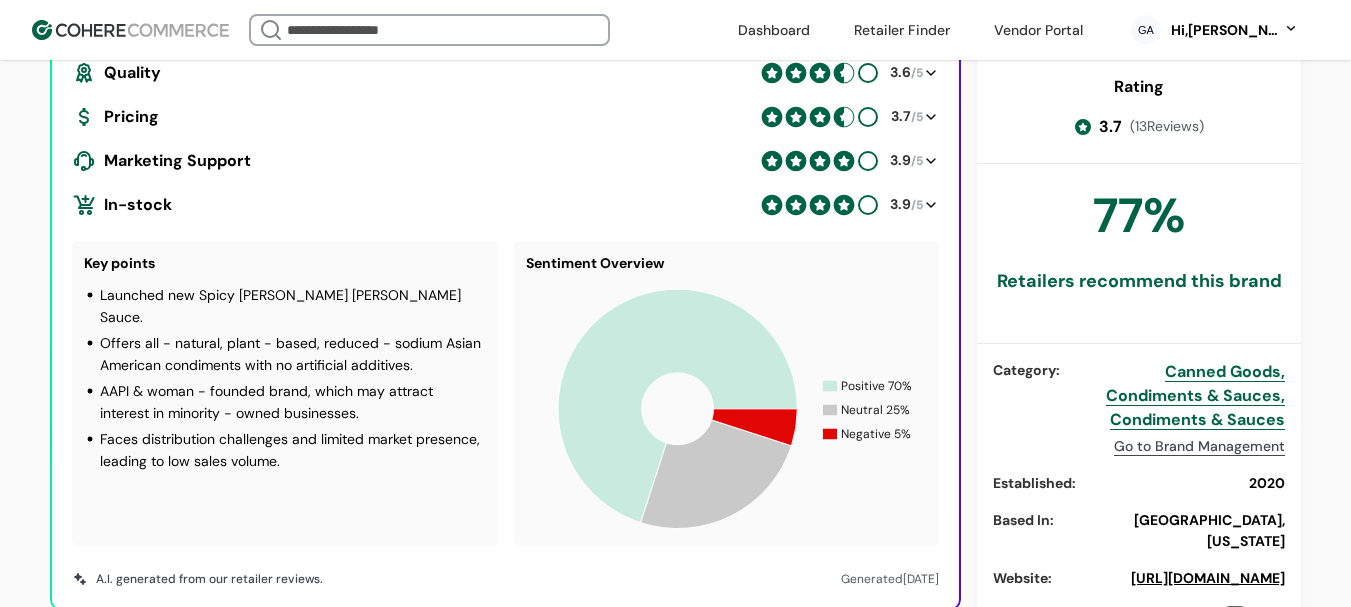 scroll, scrollTop: 1100, scrollLeft: 0, axis: vertical 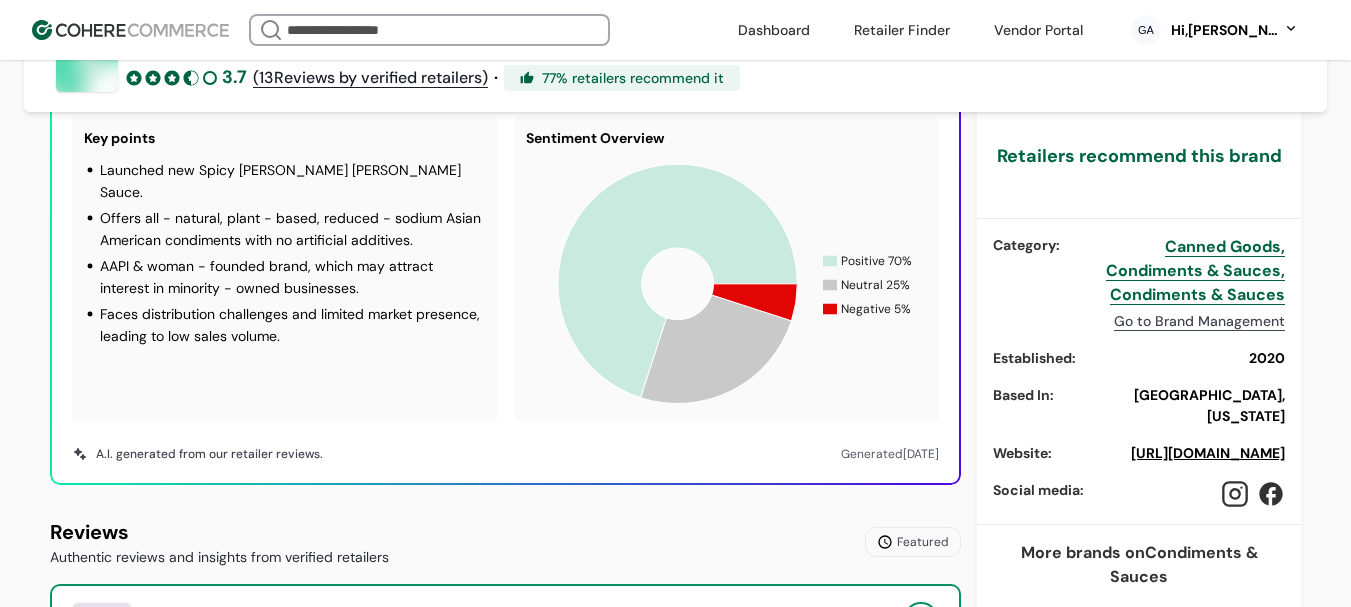 click on "[URL][DOMAIN_NAME]" at bounding box center [1208, 453] 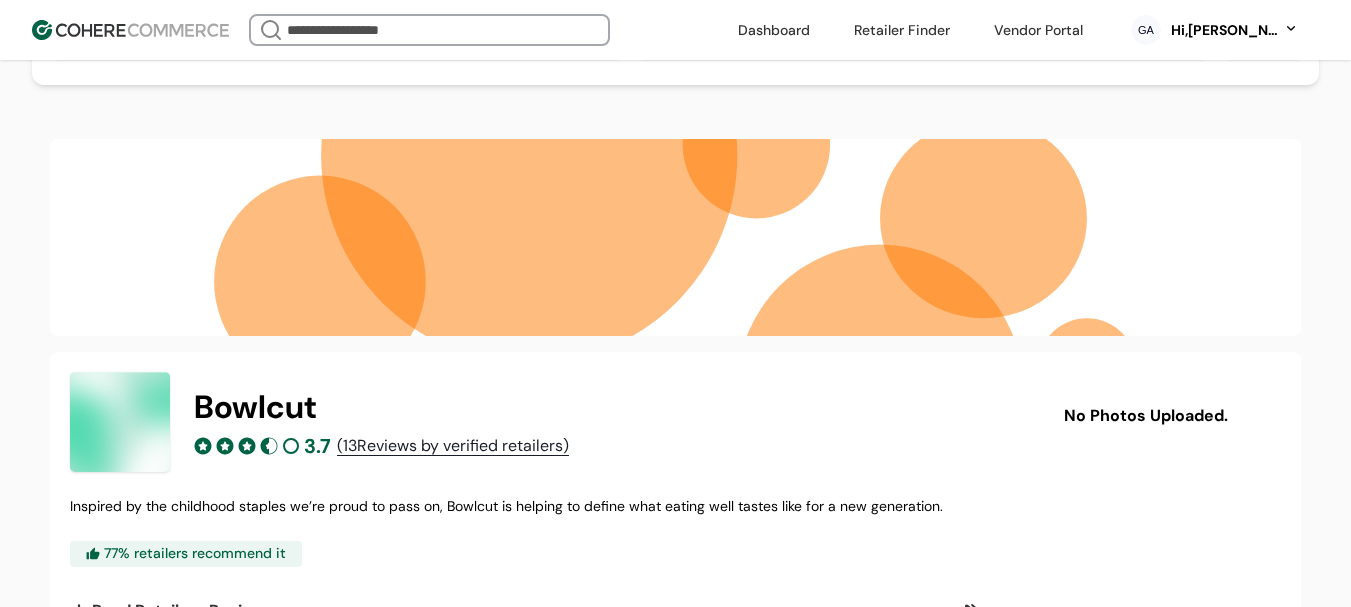 scroll, scrollTop: 400, scrollLeft: 0, axis: vertical 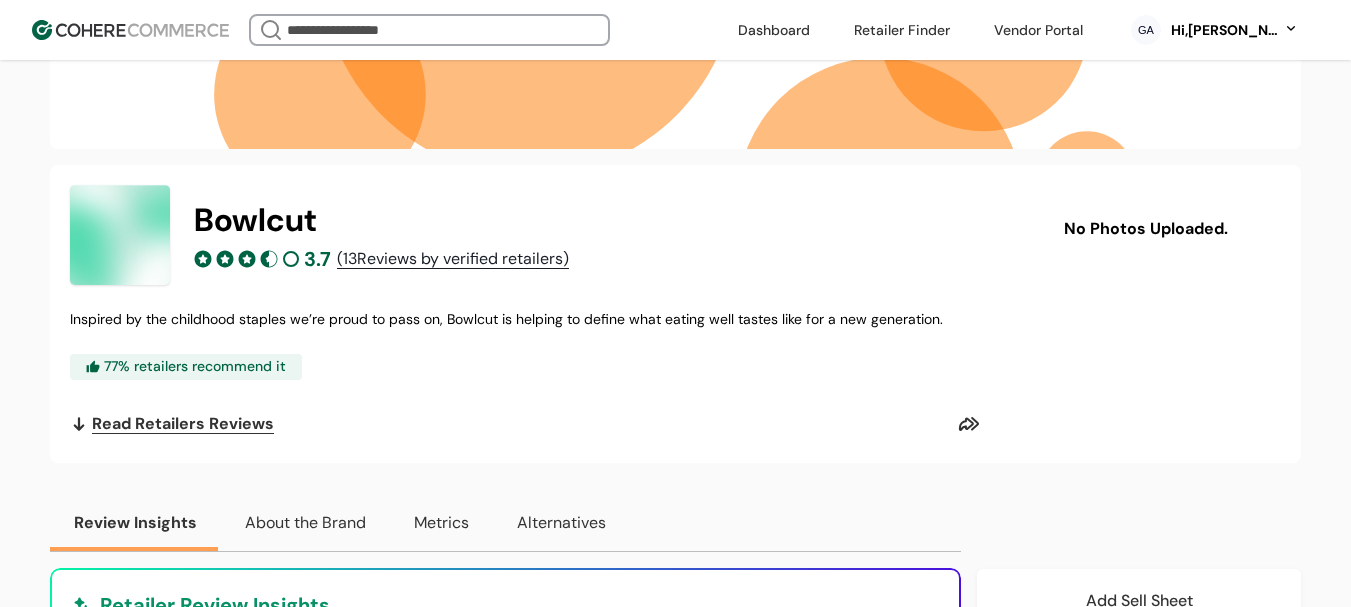 drag, startPoint x: 1203, startPoint y: 16, endPoint x: 1224, endPoint y: 44, distance: 35 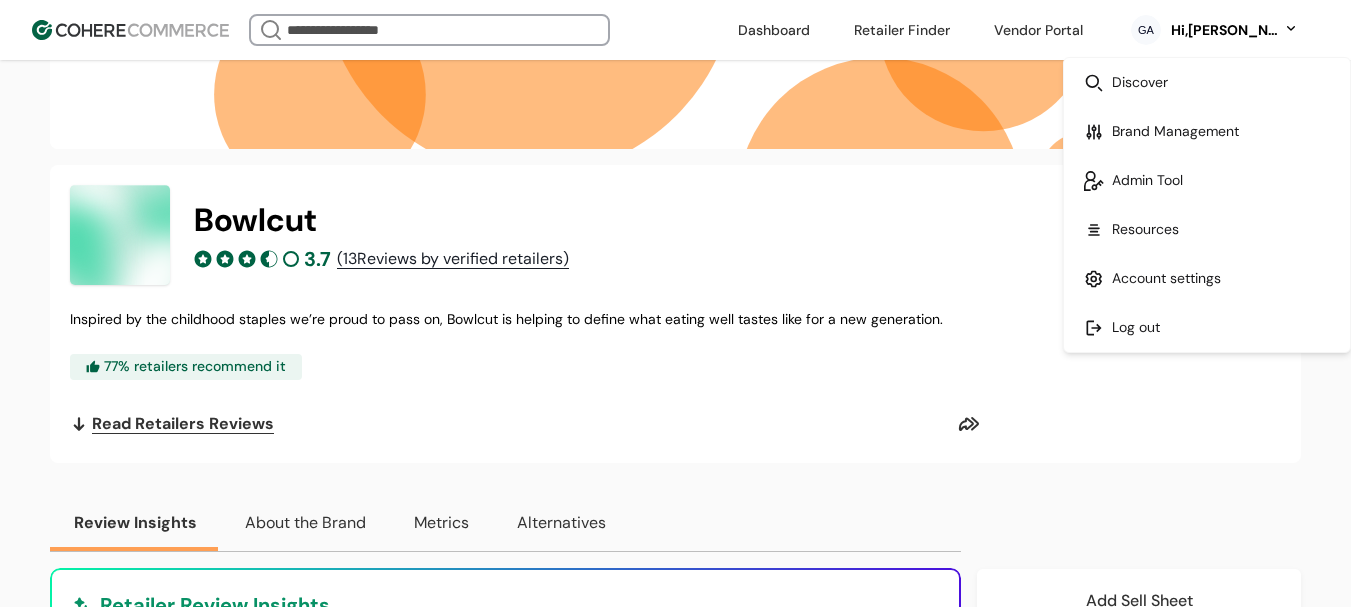 click at bounding box center (1207, 180) 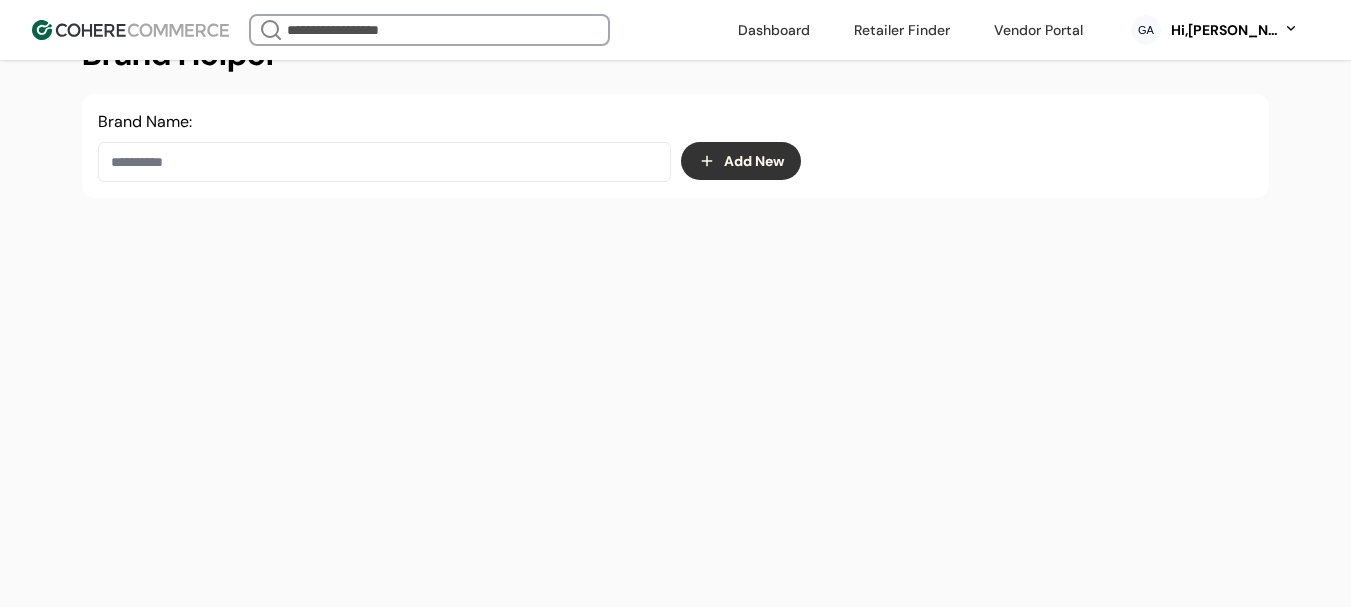scroll, scrollTop: 337, scrollLeft: 0, axis: vertical 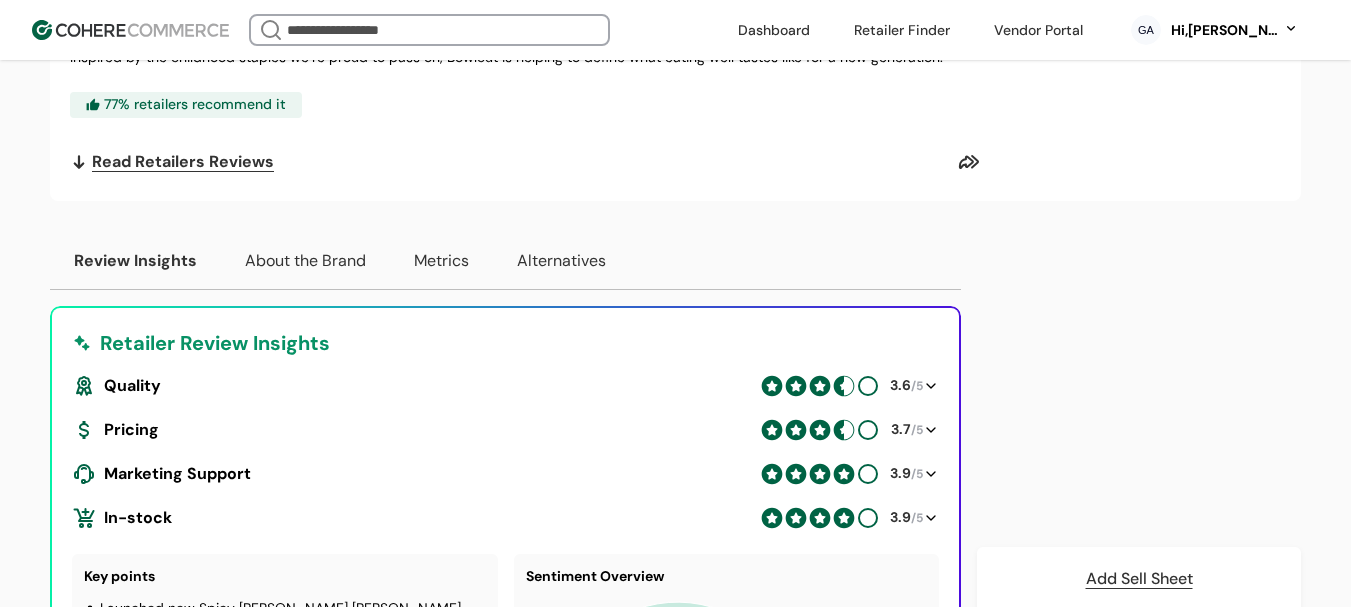 click on "Hi,  [PERSON_NAME]" at bounding box center (1224, 30) 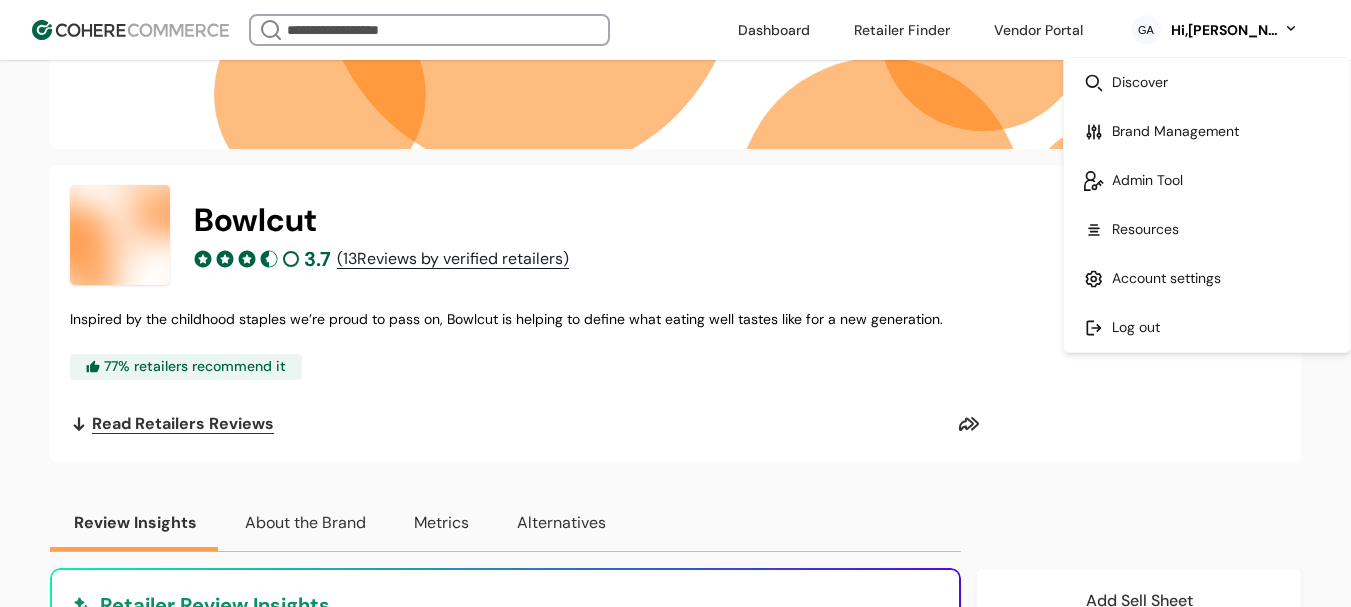 scroll, scrollTop: 677, scrollLeft: 0, axis: vertical 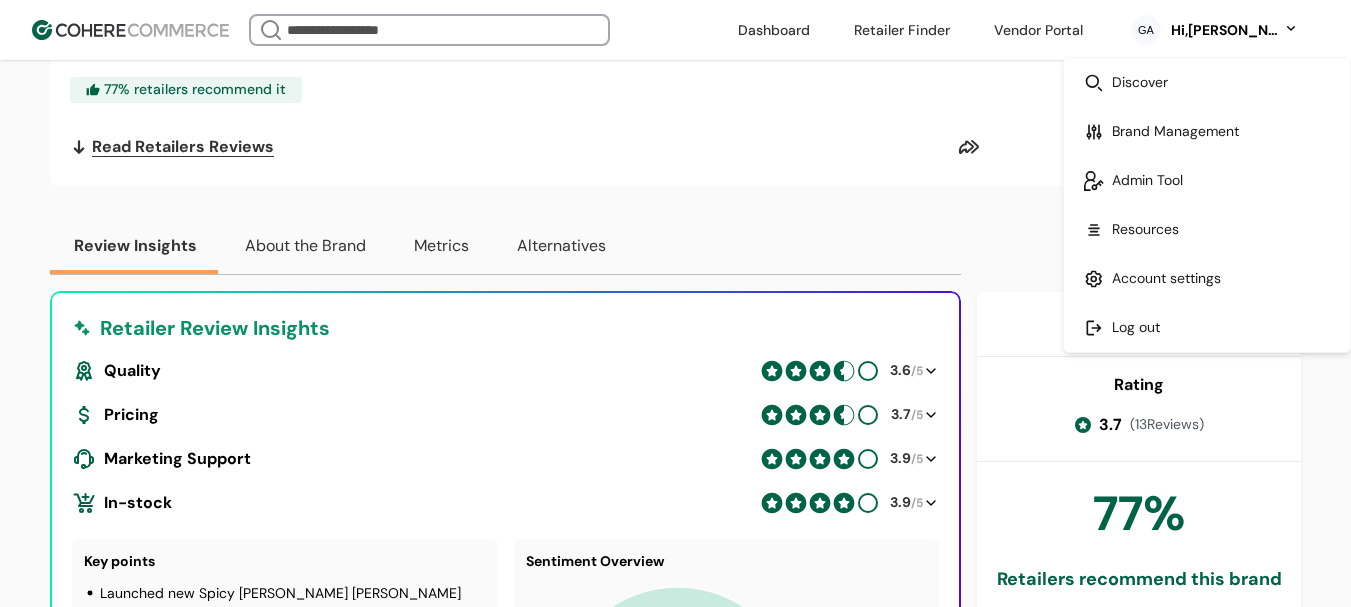 click at bounding box center (1207, 180) 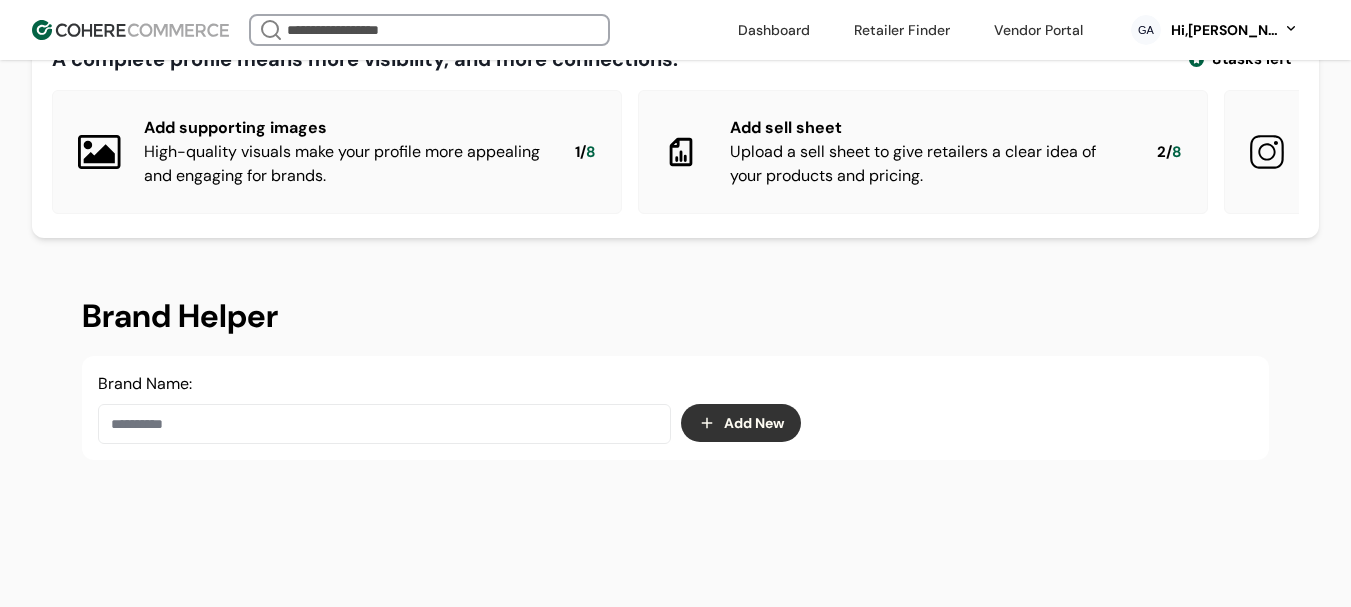 scroll, scrollTop: 337, scrollLeft: 0, axis: vertical 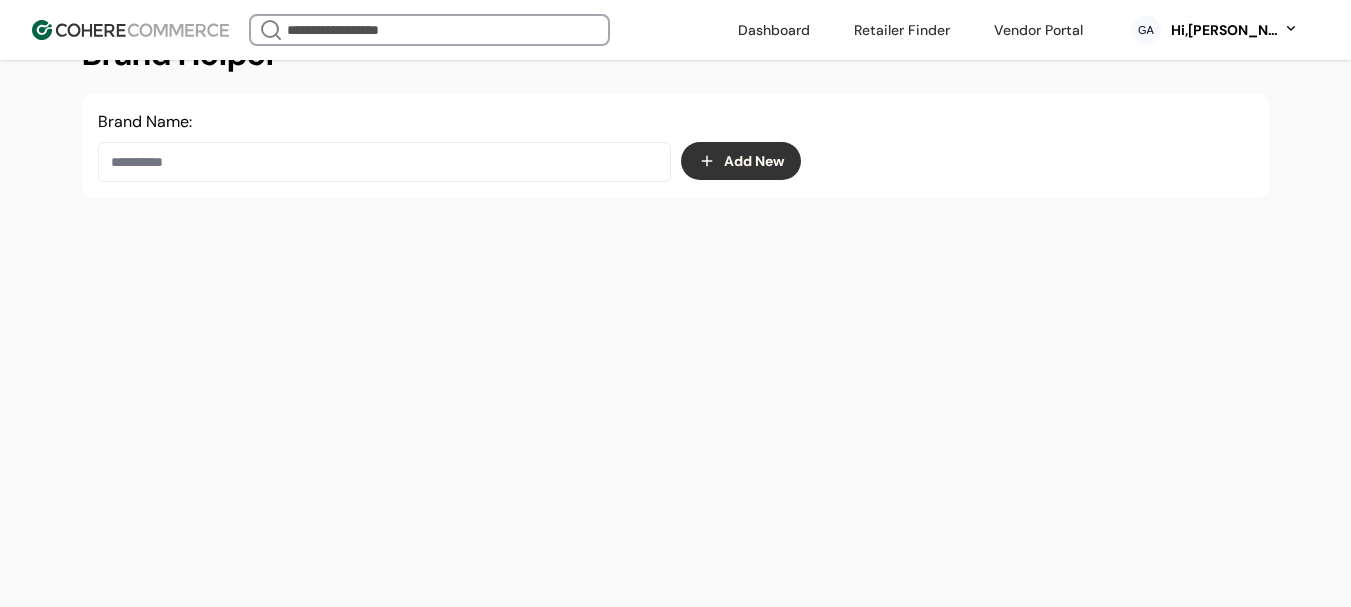click at bounding box center (384, 162) 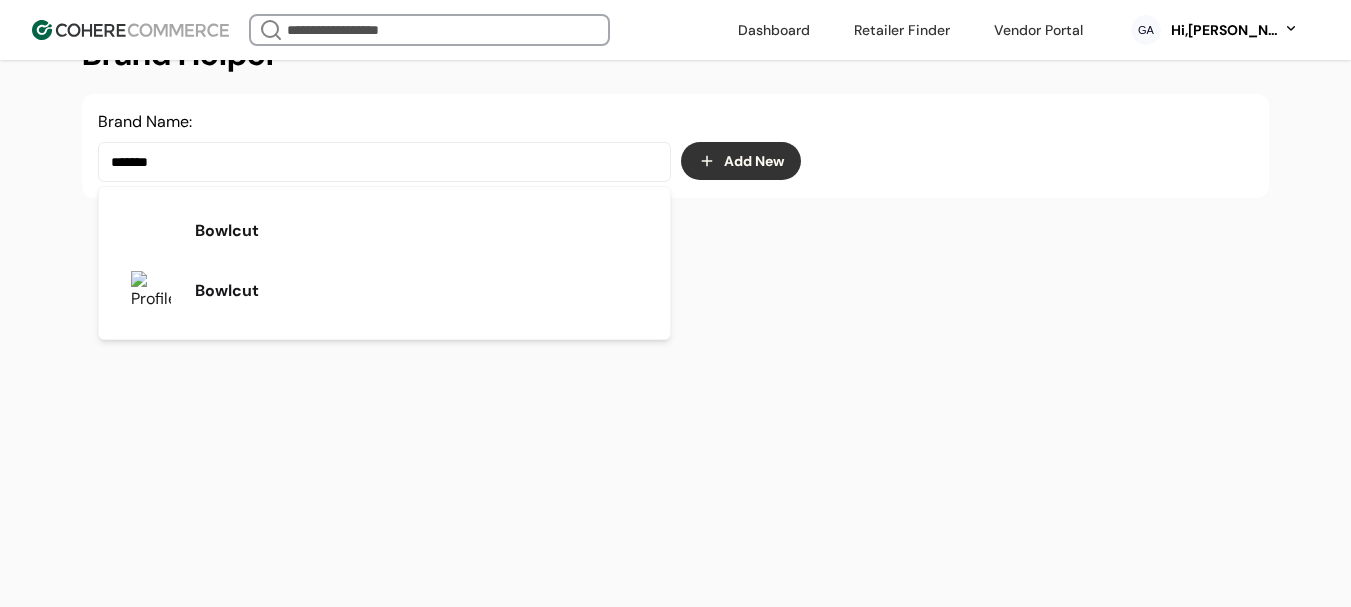 click on "Bowlcut" at bounding box center [227, 231] 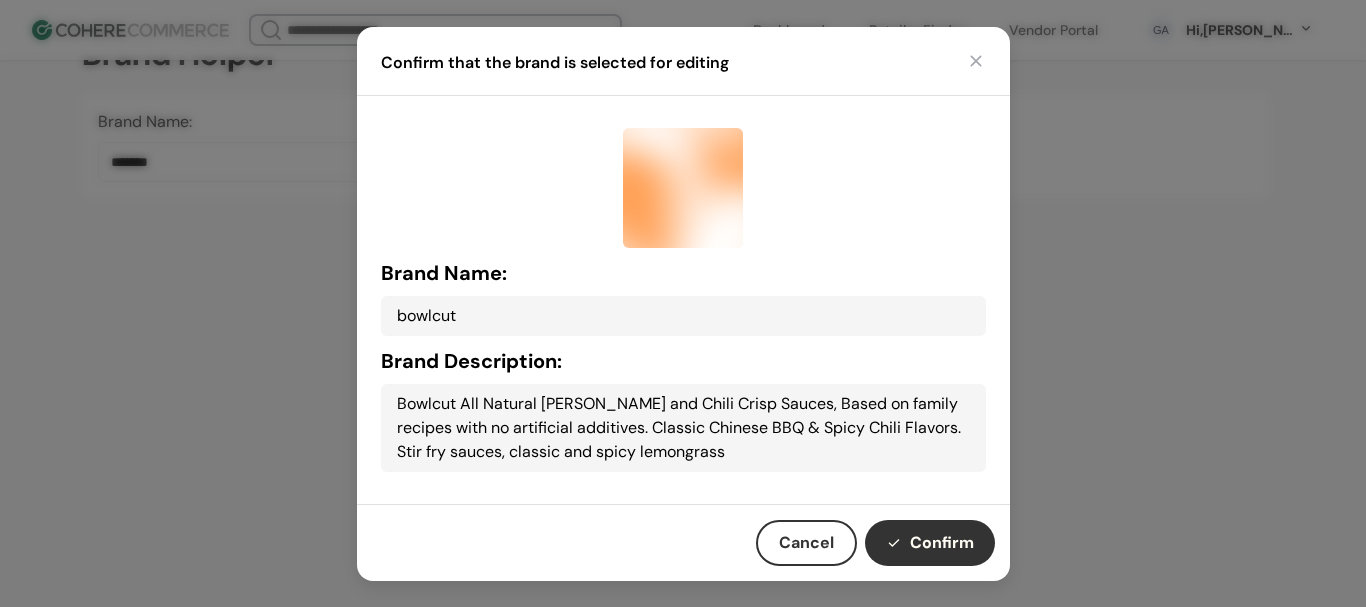 click at bounding box center (976, 61) 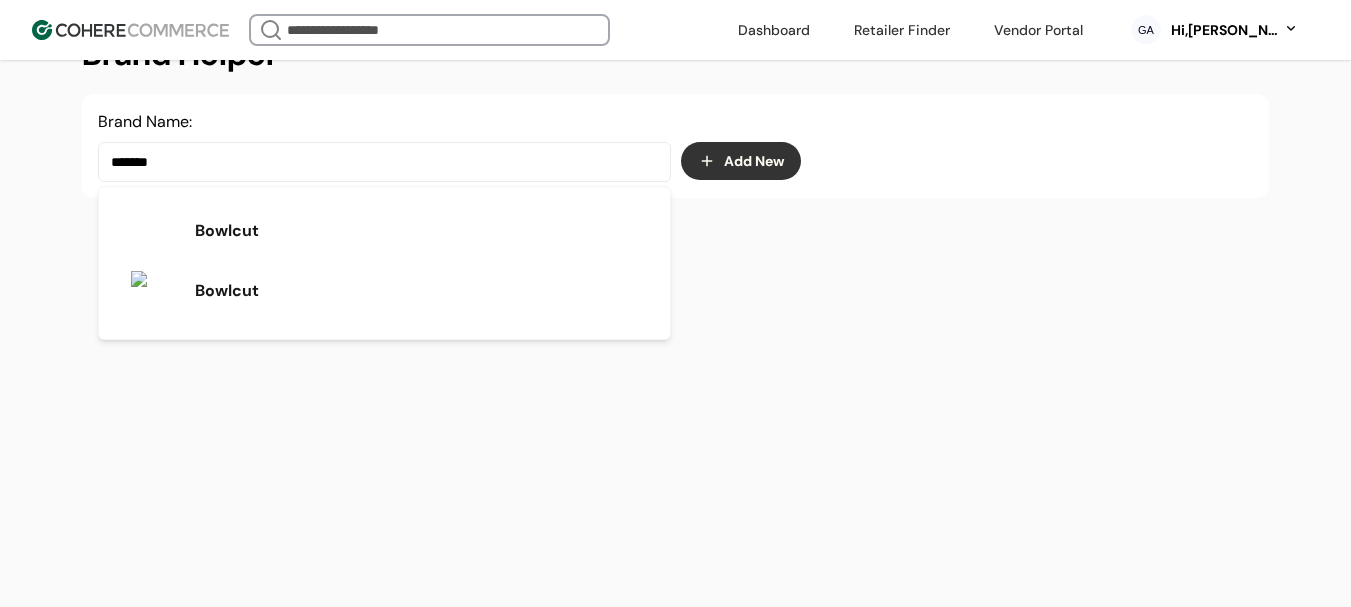 click on "*******" at bounding box center [384, 162] 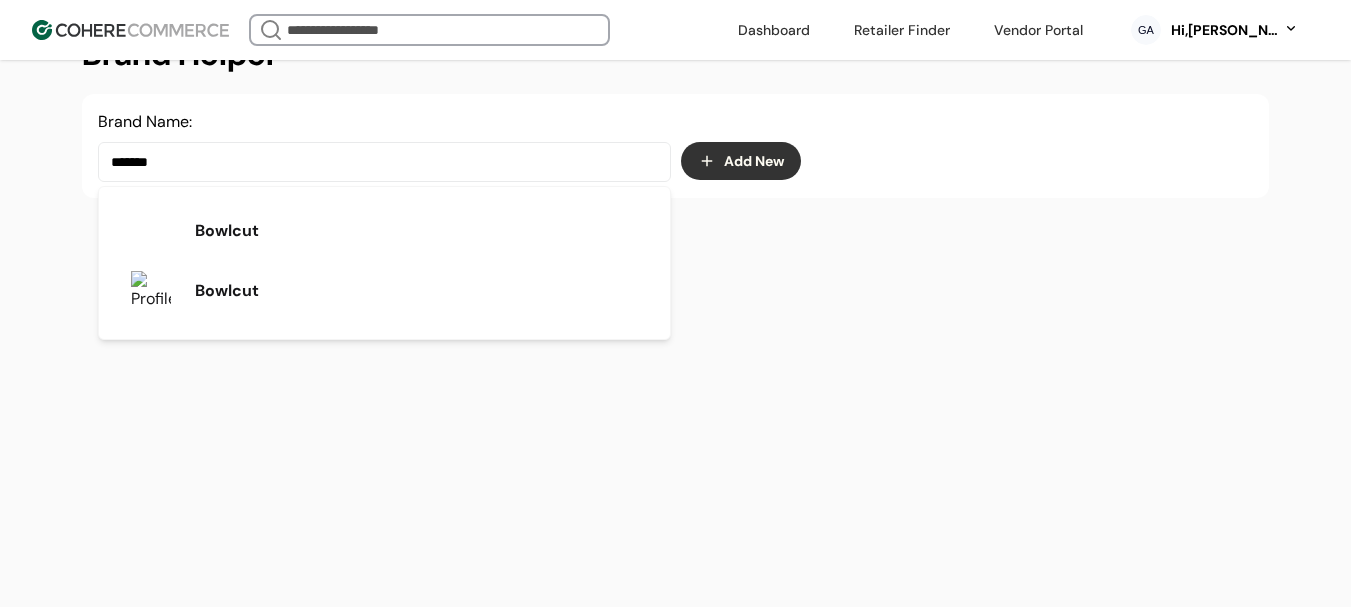 click on "Bowlcut" at bounding box center (227, 291) 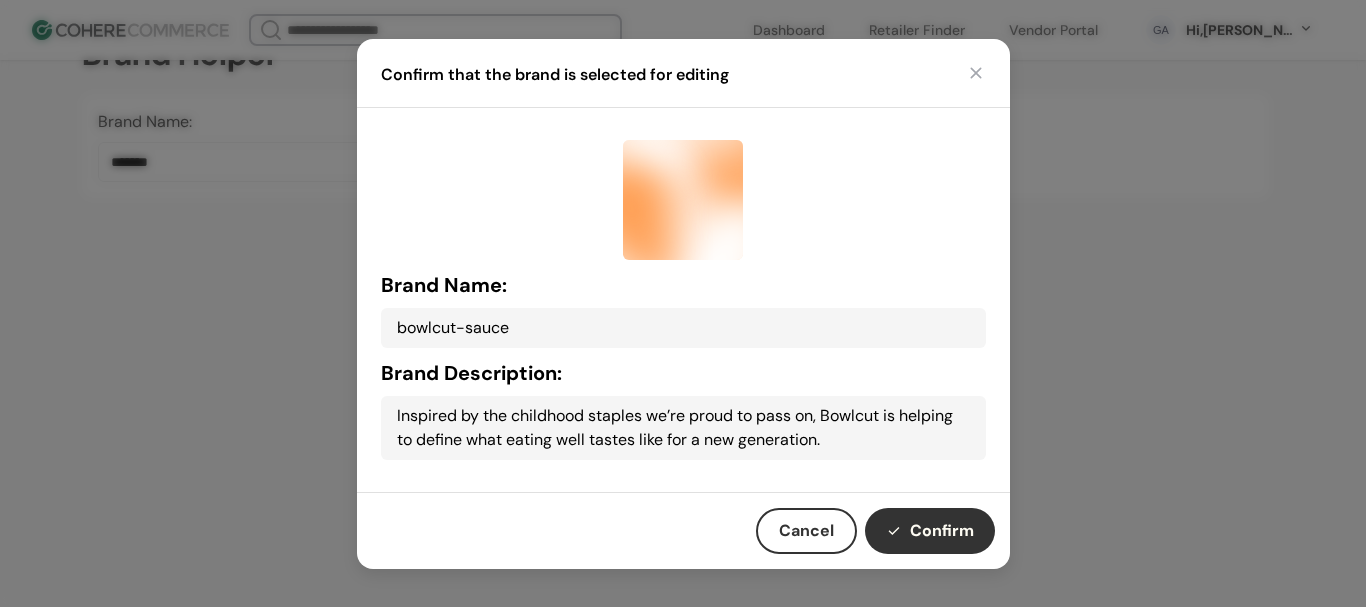 click at bounding box center [976, 73] 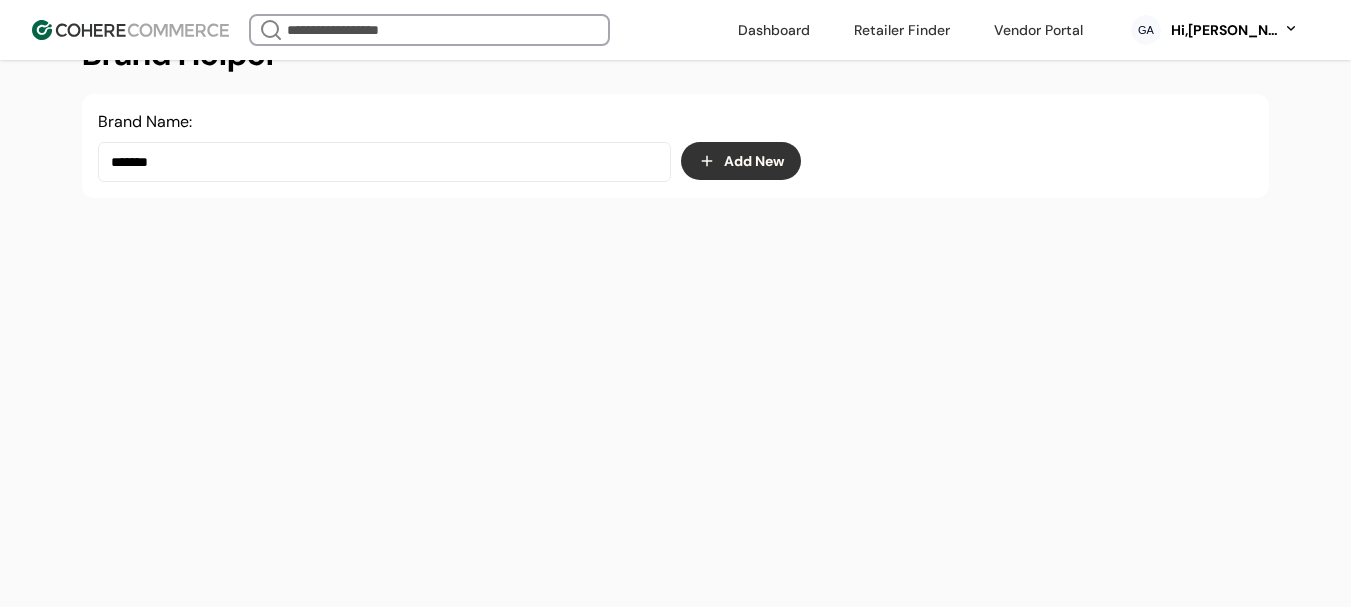 click on "*******" at bounding box center [384, 162] 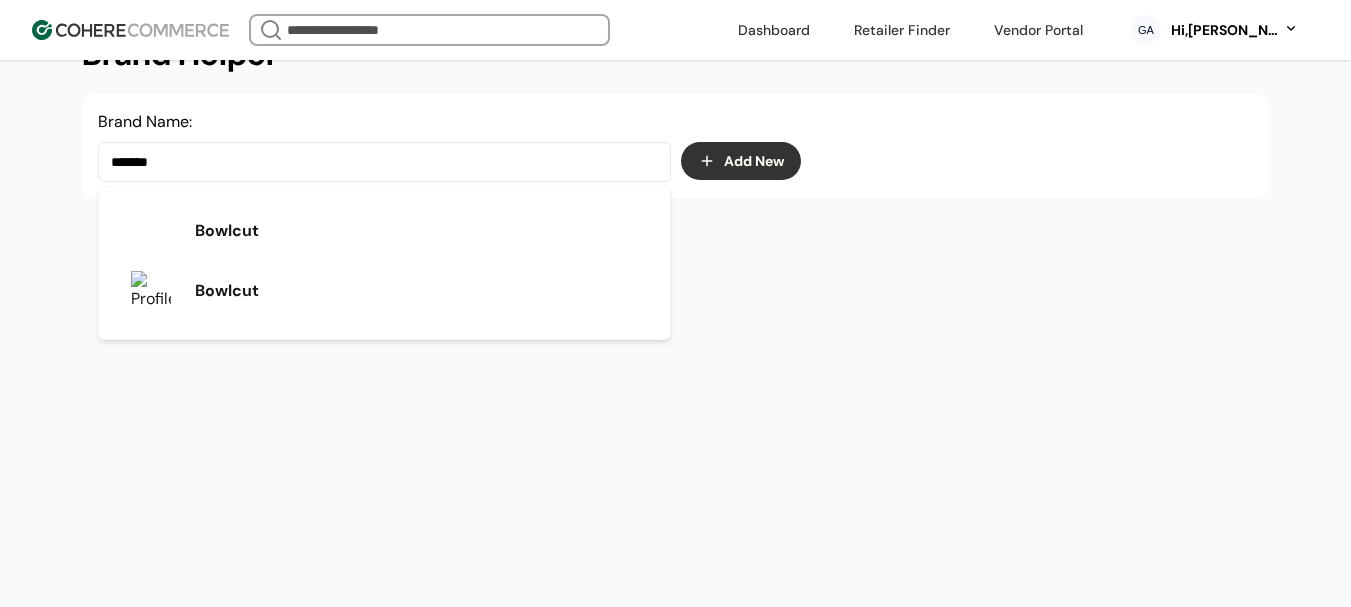 click on "Bowlcut" at bounding box center [227, 231] 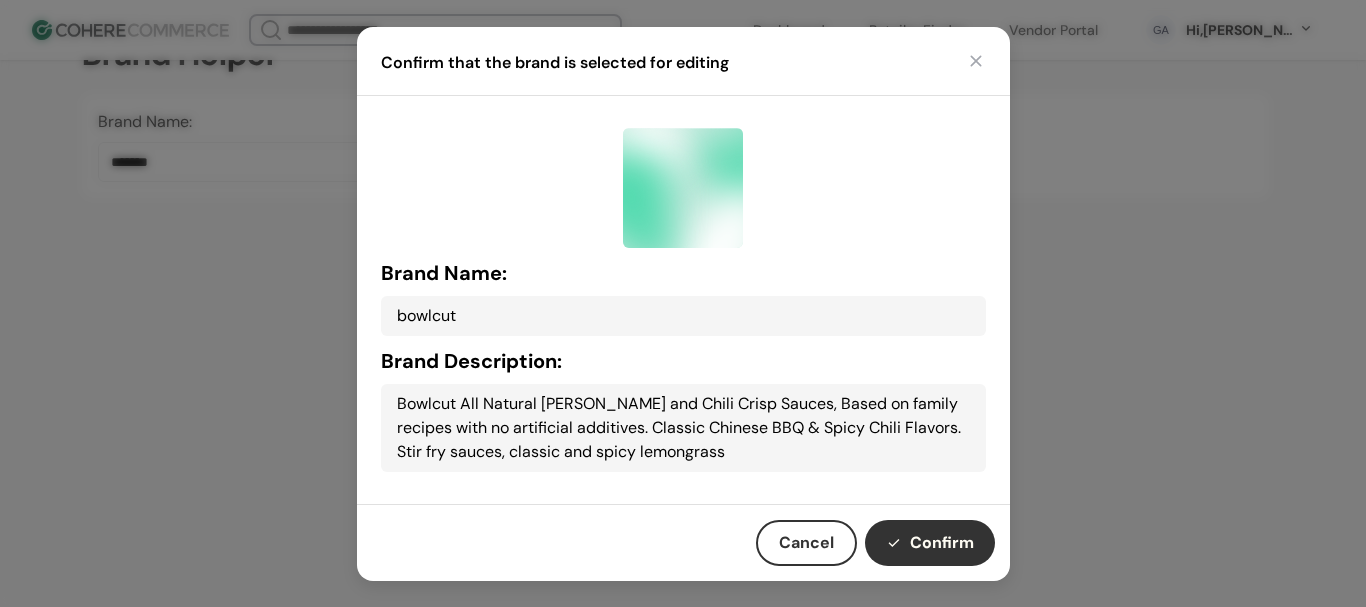 click on "Confirm" at bounding box center [930, 543] 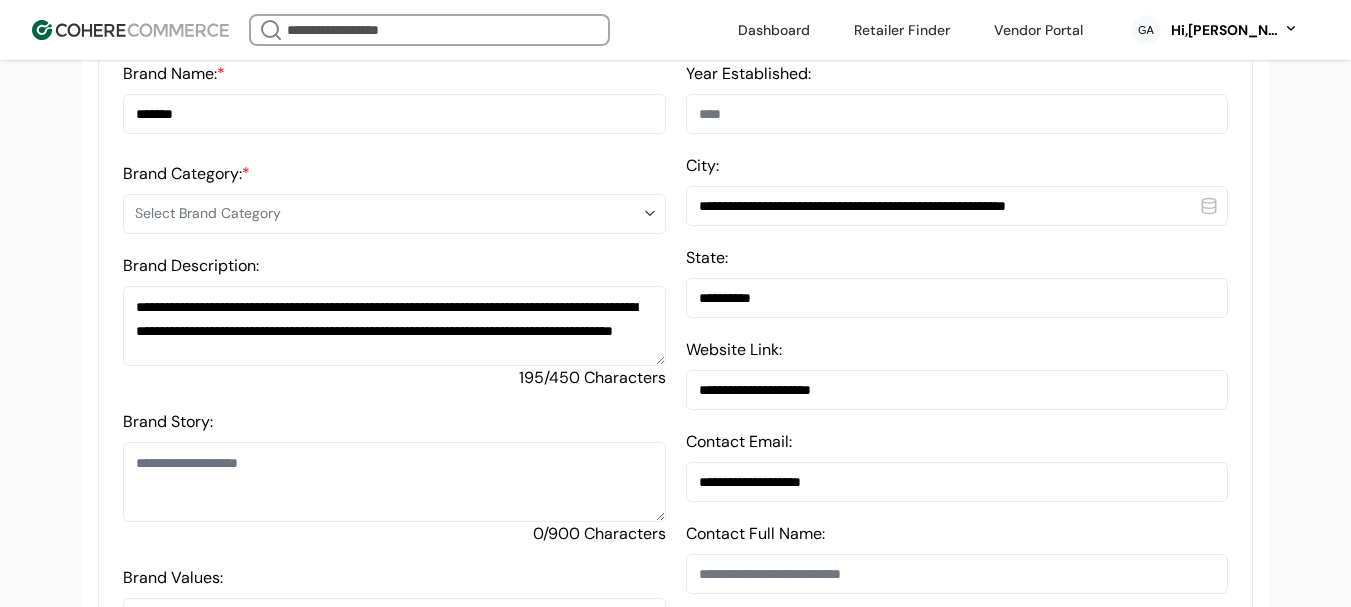 scroll, scrollTop: 537, scrollLeft: 0, axis: vertical 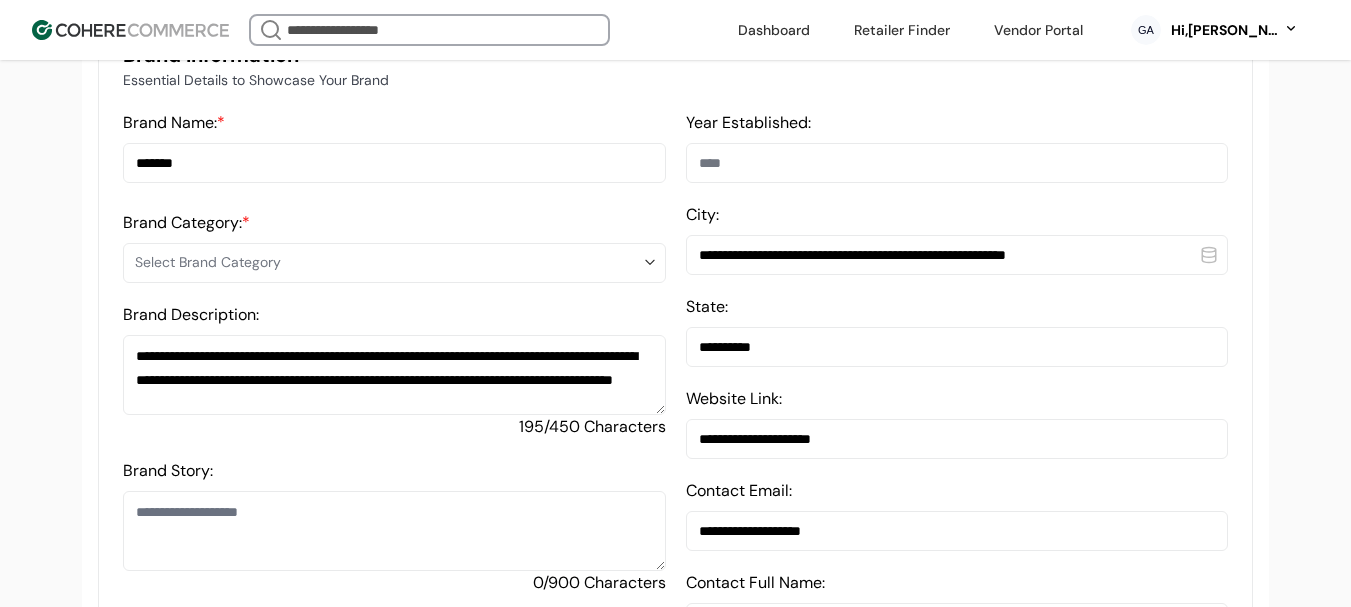 click on "Select Brand Category" at bounding box center (388, 262) 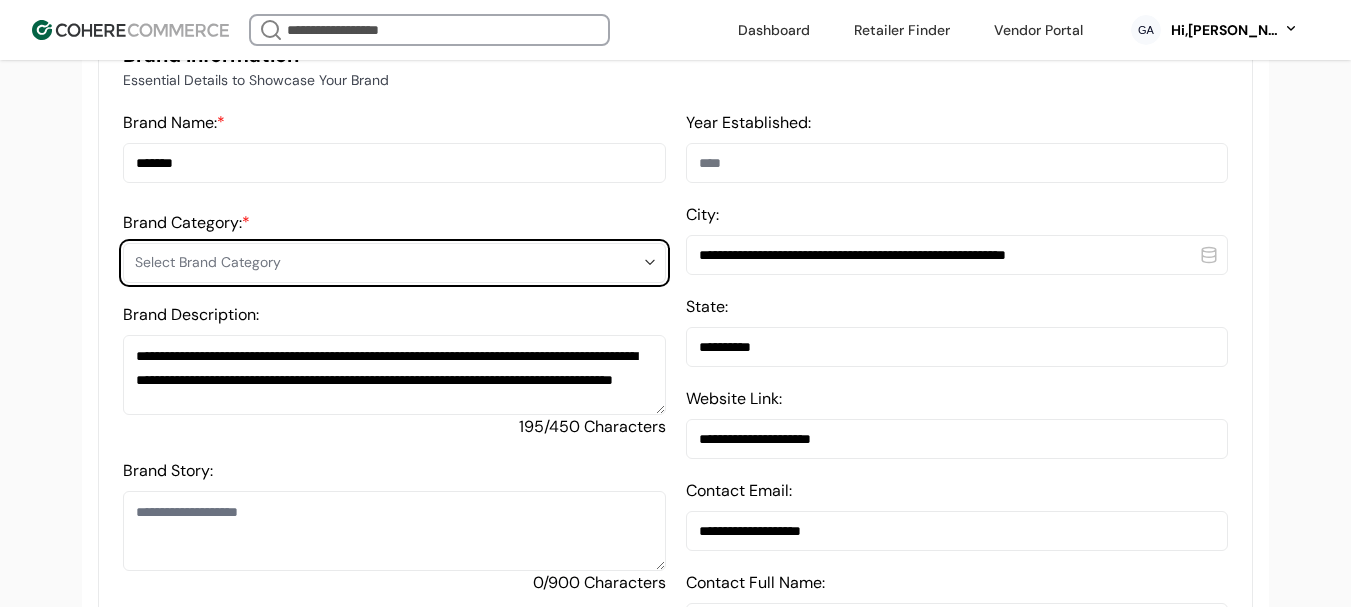 click on "Select Brand Category" at bounding box center (388, 262) 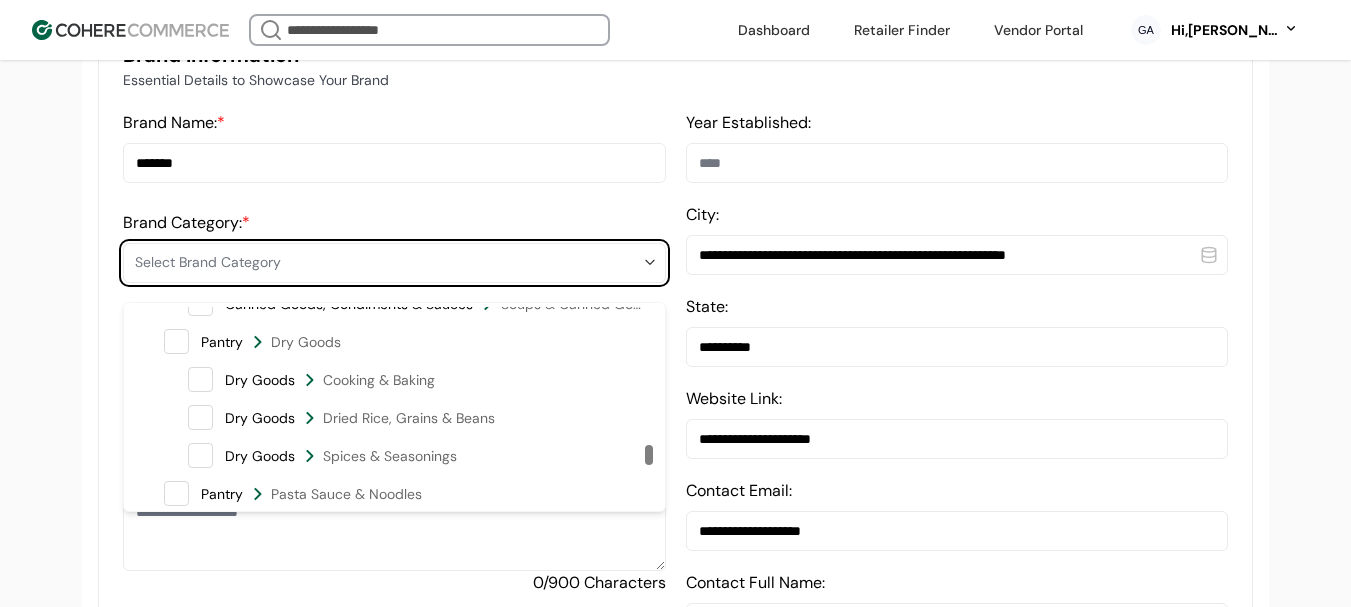 scroll, scrollTop: 3000, scrollLeft: 0, axis: vertical 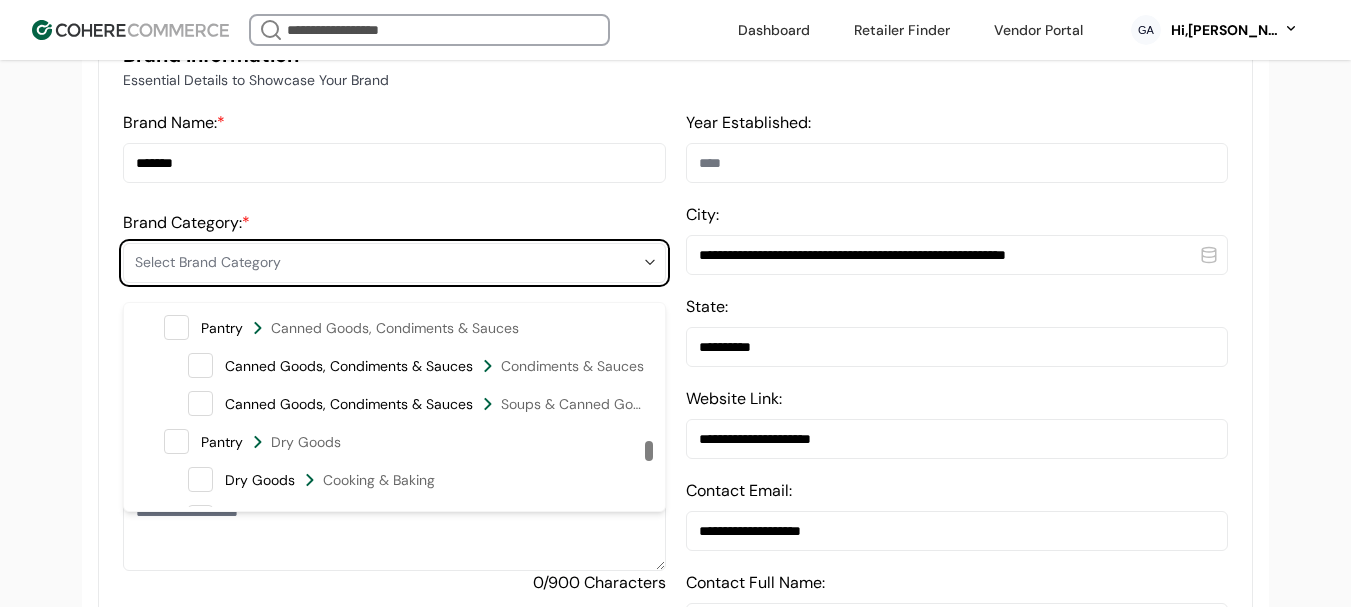 click on "Condiments & Sauces" at bounding box center (572, 366) 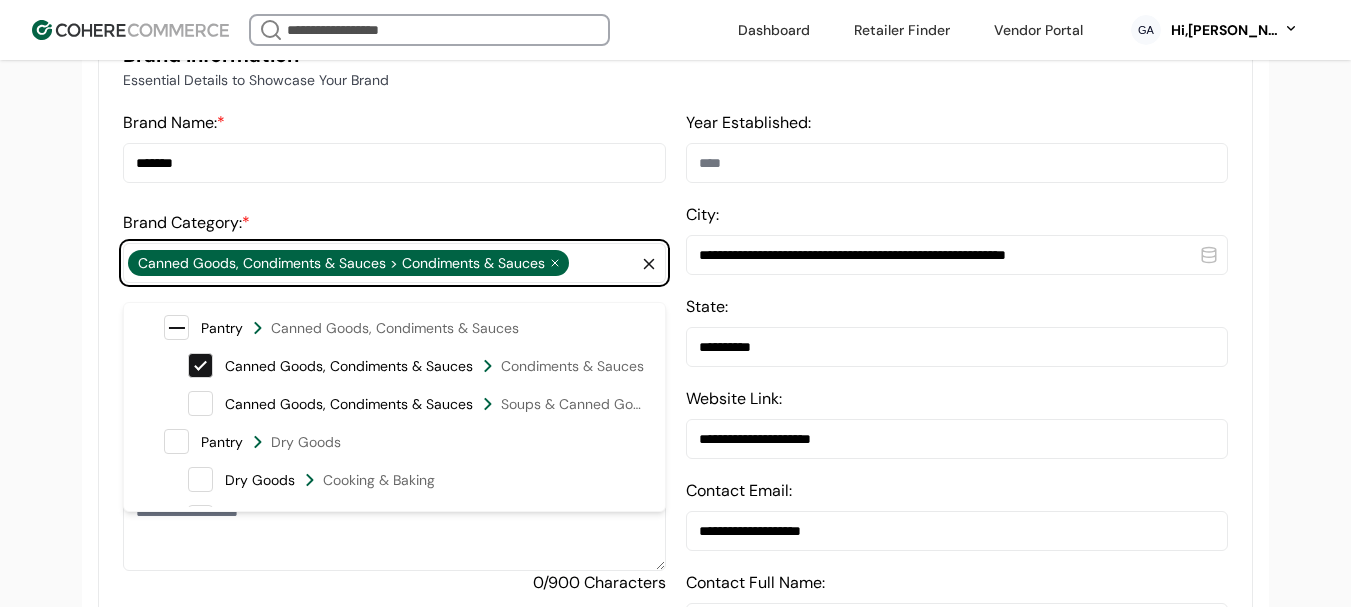 click on "**********" at bounding box center [675, 967] 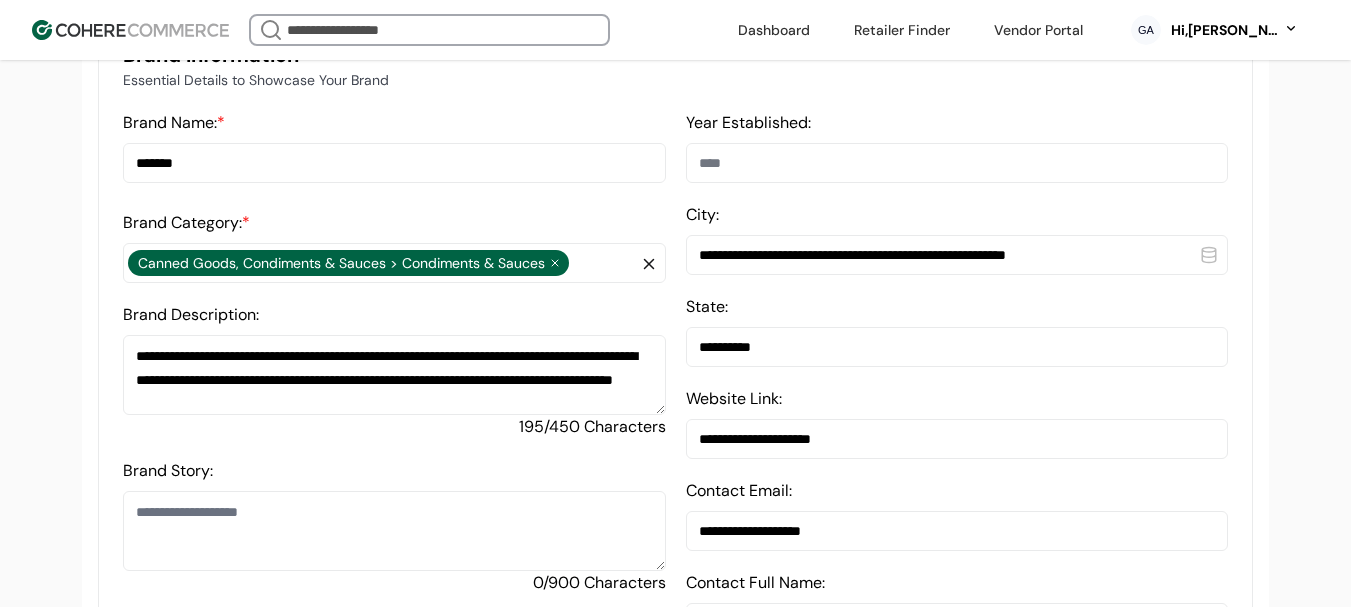 click on "**********" at bounding box center [394, 375] 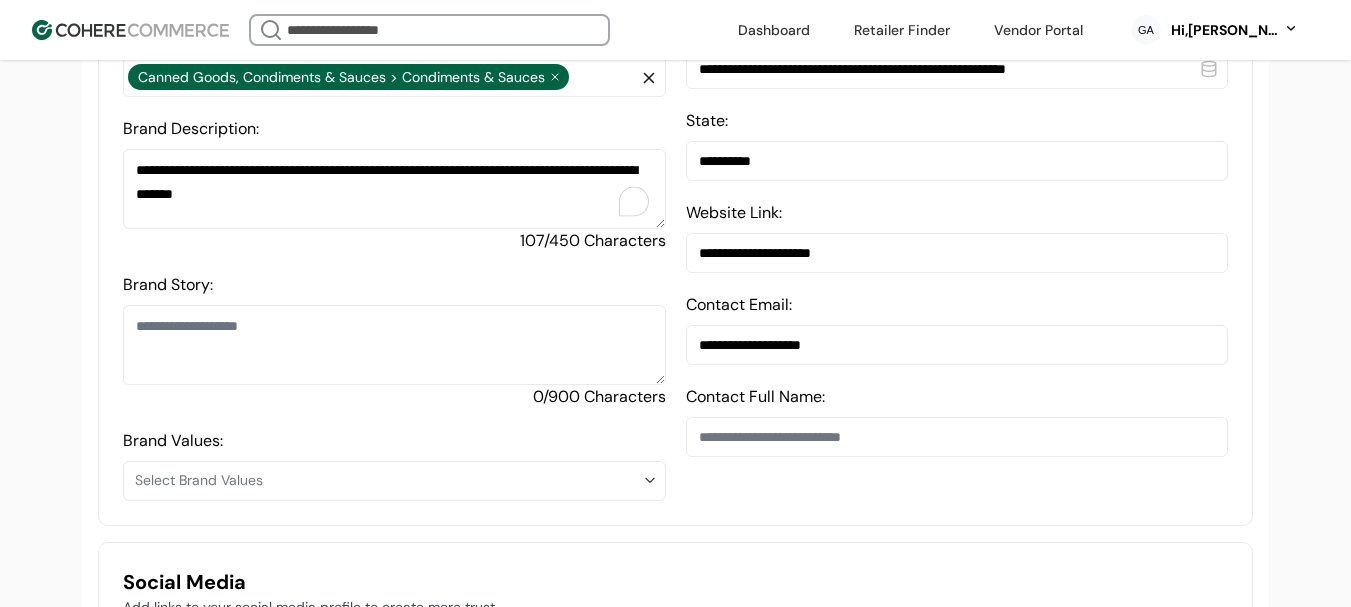 scroll, scrollTop: 737, scrollLeft: 0, axis: vertical 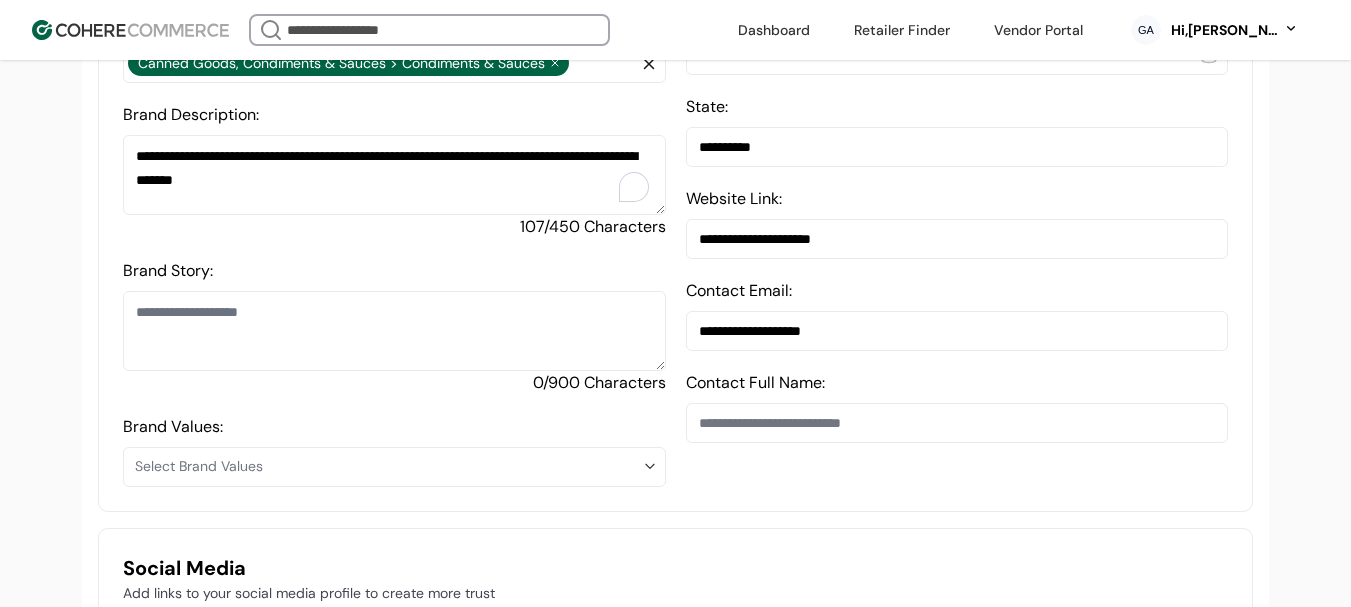 type on "**********" 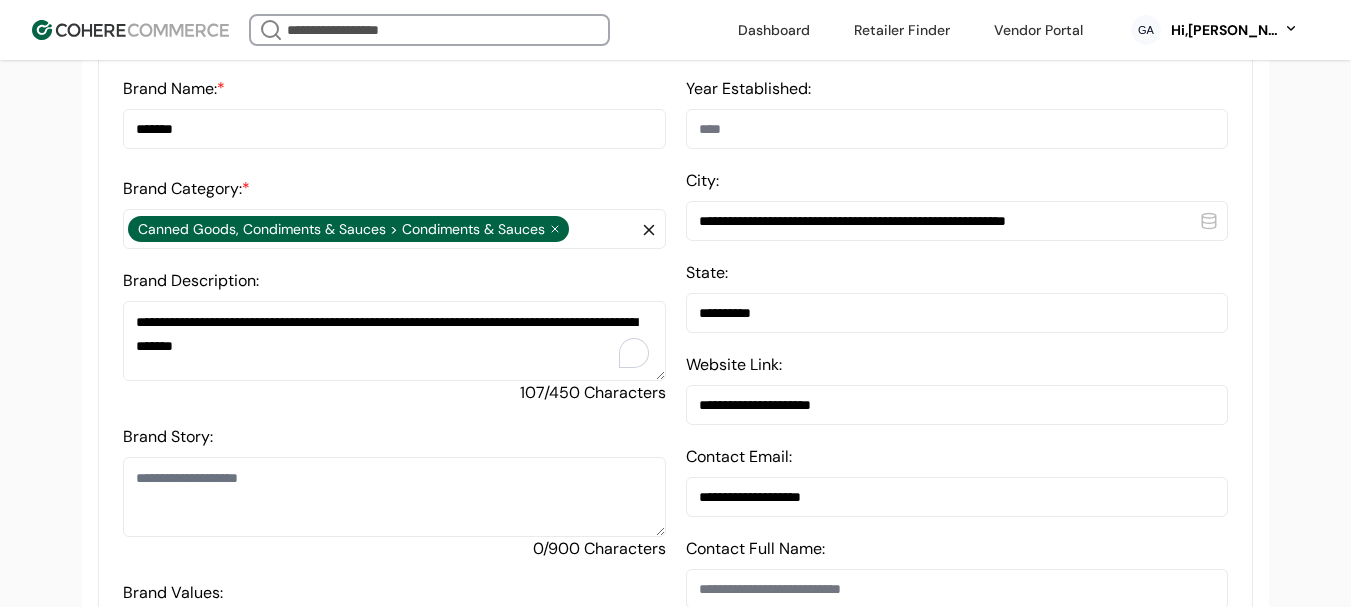 scroll, scrollTop: 537, scrollLeft: 0, axis: vertical 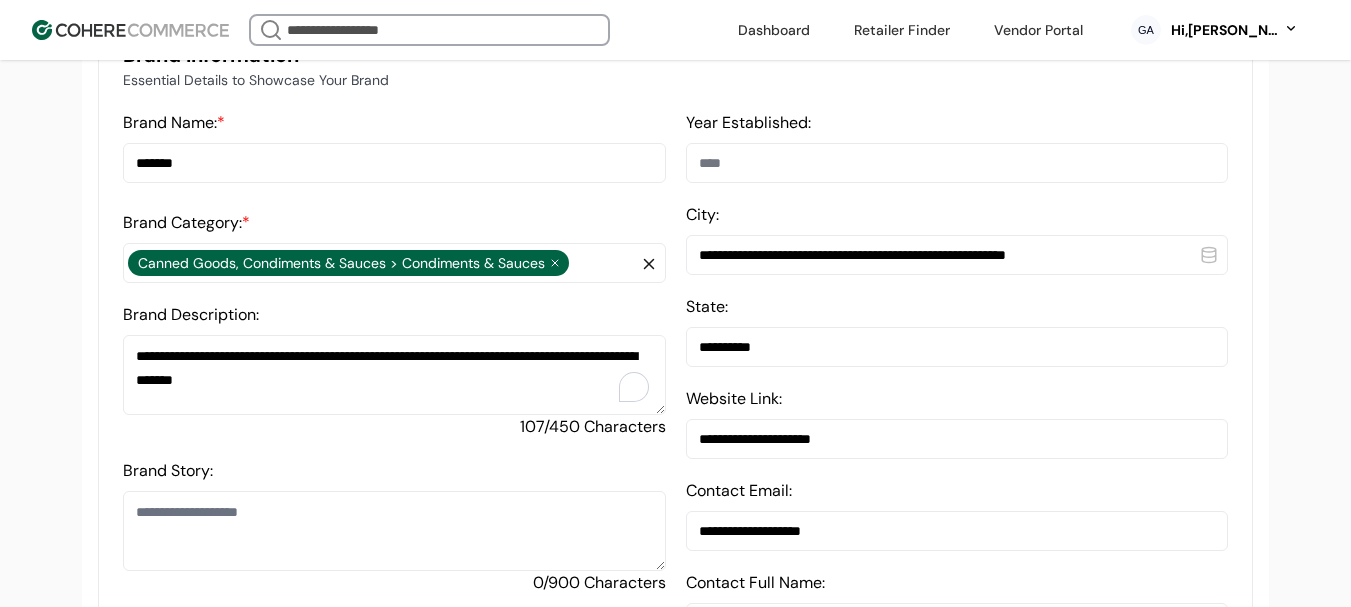 click on "**********" at bounding box center (957, 331) 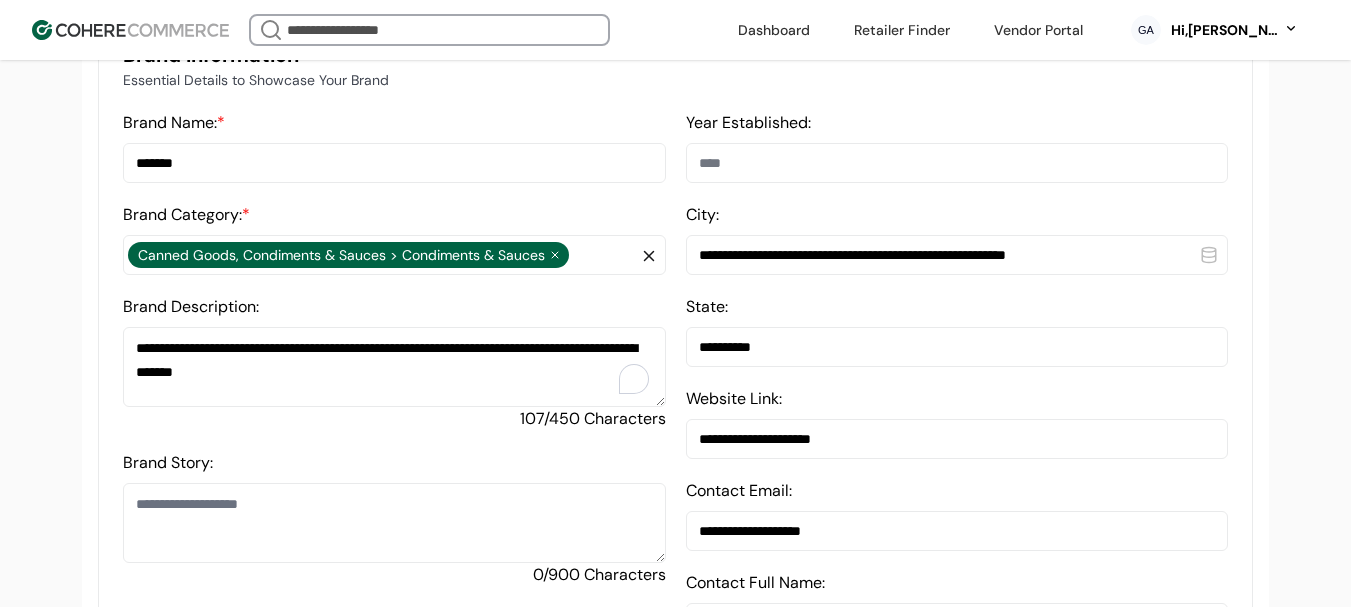 drag, startPoint x: 911, startPoint y: 269, endPoint x: 613, endPoint y: 273, distance: 298.02686 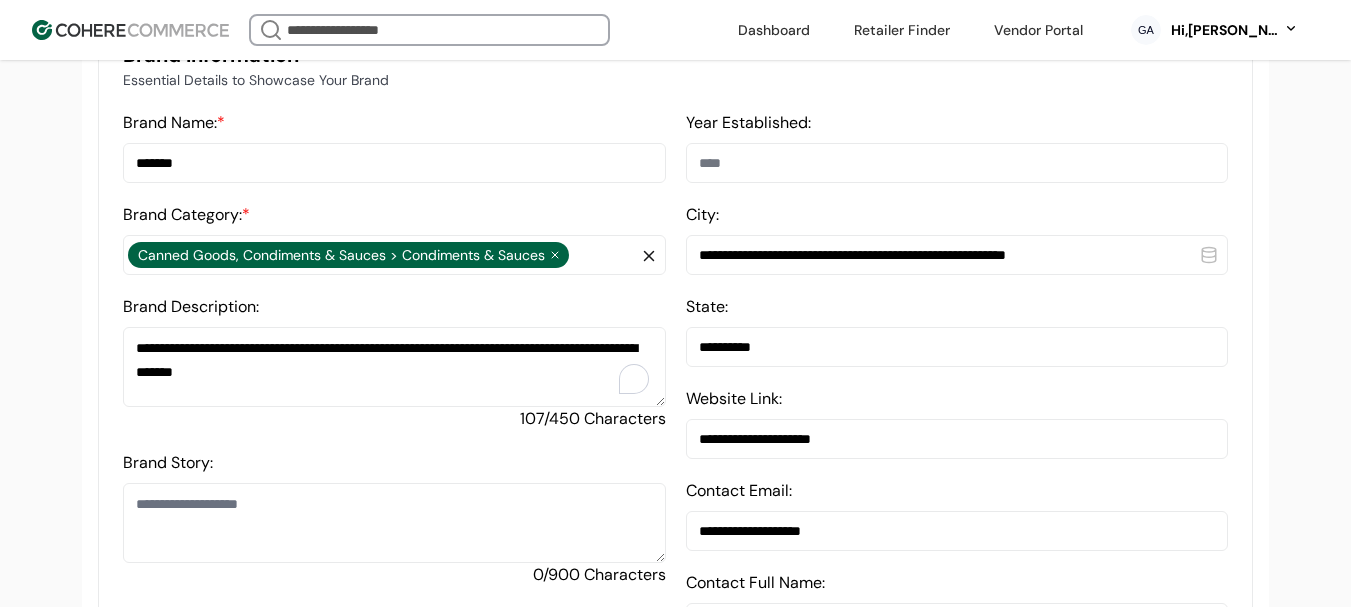 click on "**********" at bounding box center (675, 395) 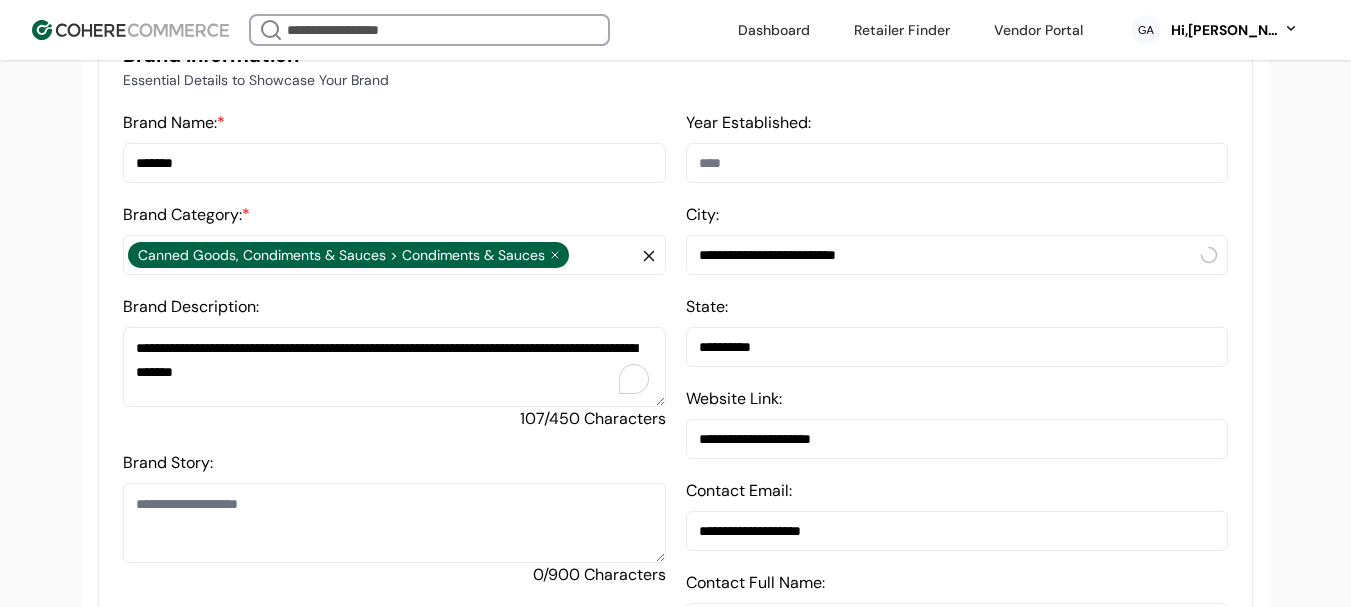 drag, startPoint x: 776, startPoint y: 273, endPoint x: 910, endPoint y: 263, distance: 134.37262 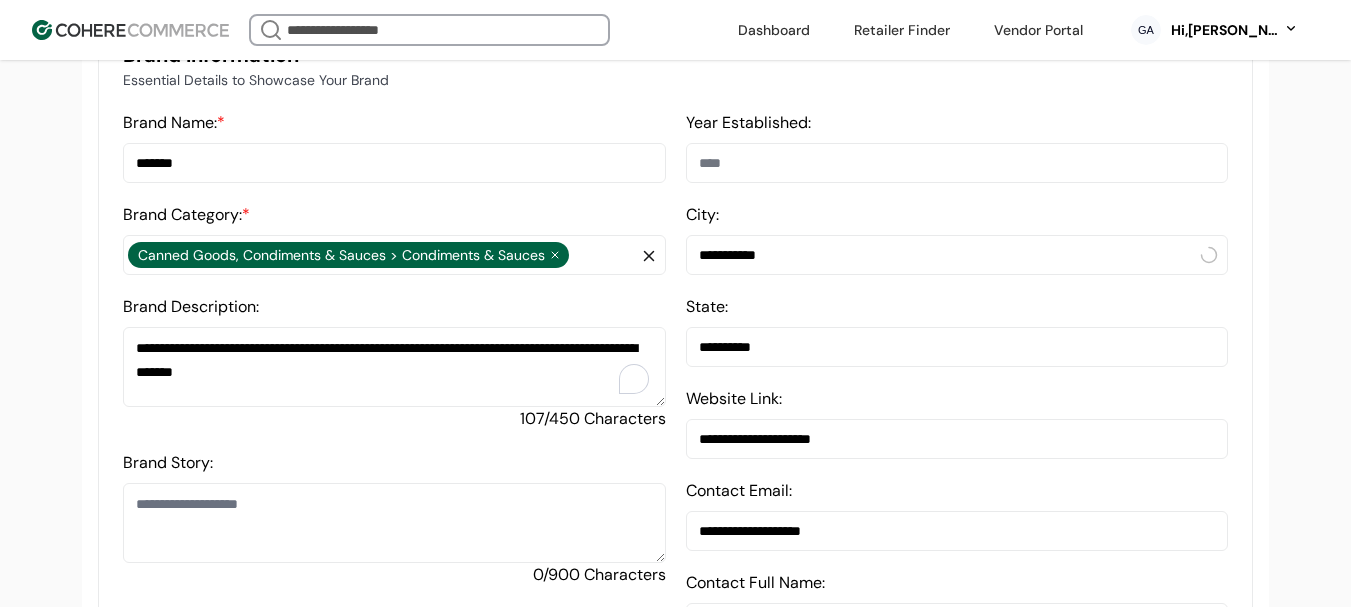click on "**********" at bounding box center (957, 255) 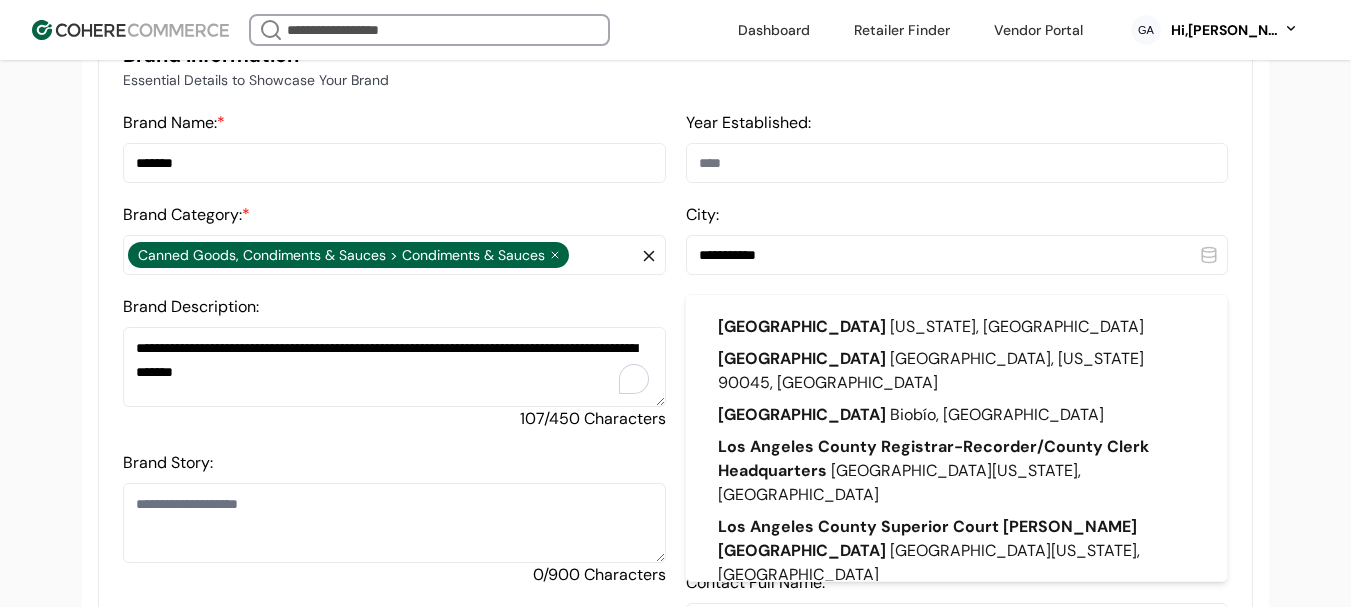 type on "**********" 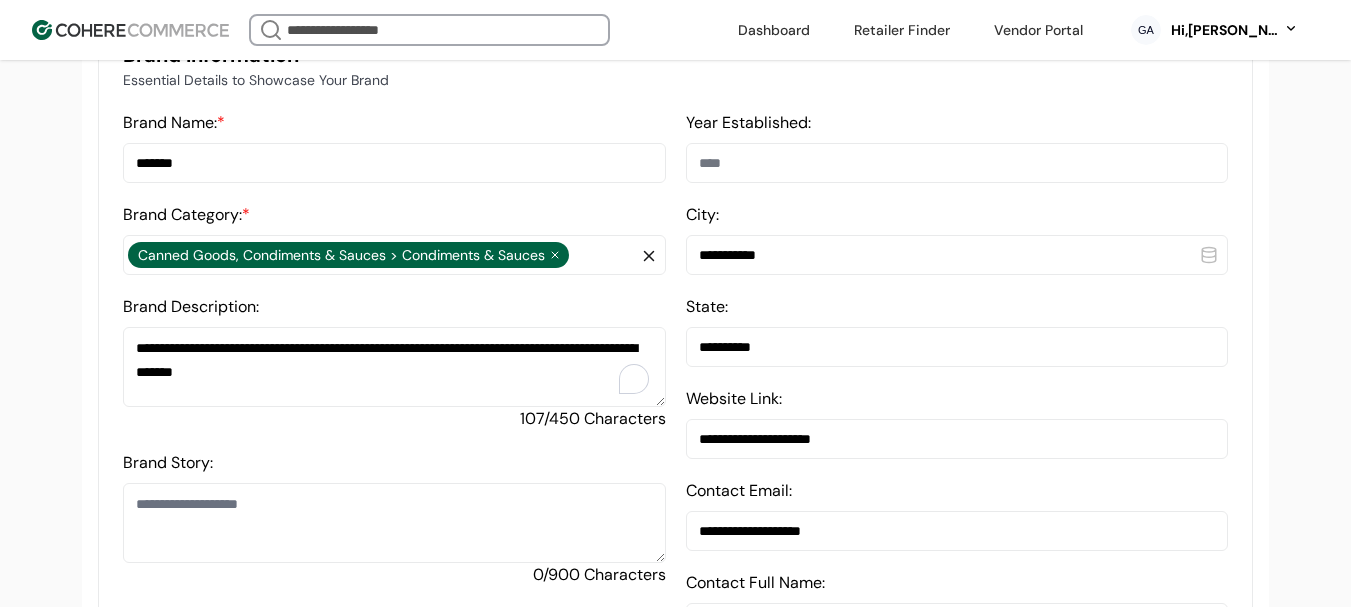 click on "**********" at bounding box center (957, 239) 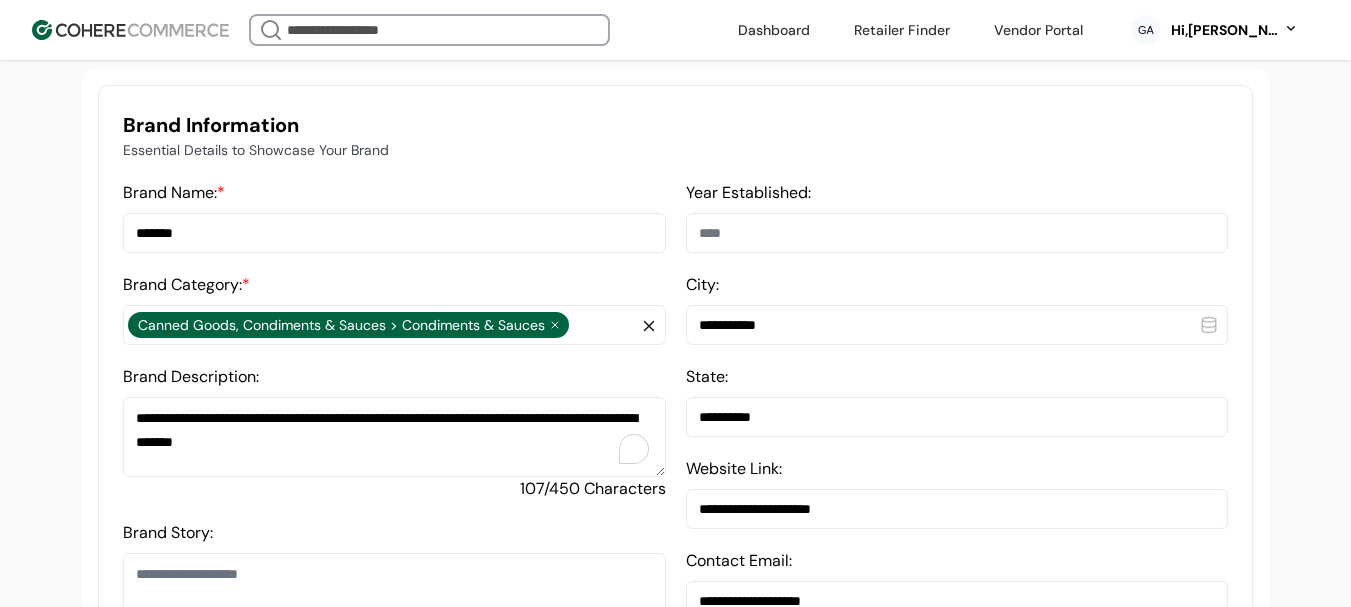 scroll, scrollTop: 437, scrollLeft: 0, axis: vertical 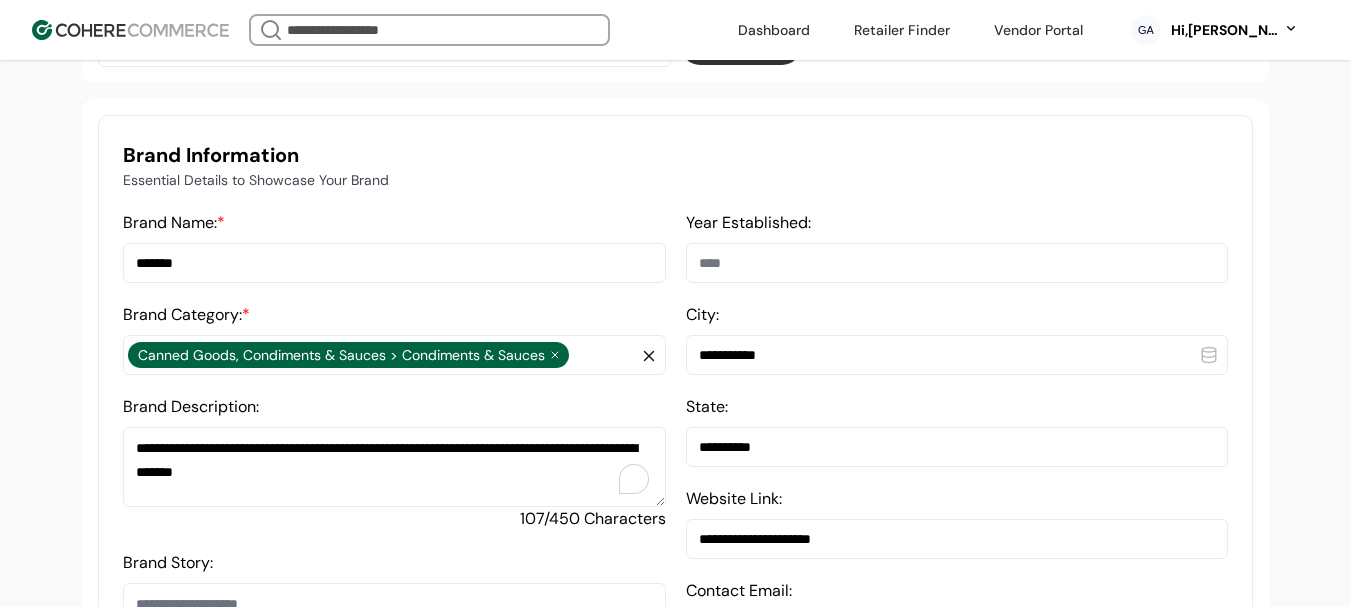 click on "Hi,  [PERSON_NAME]" at bounding box center (1224, 30) 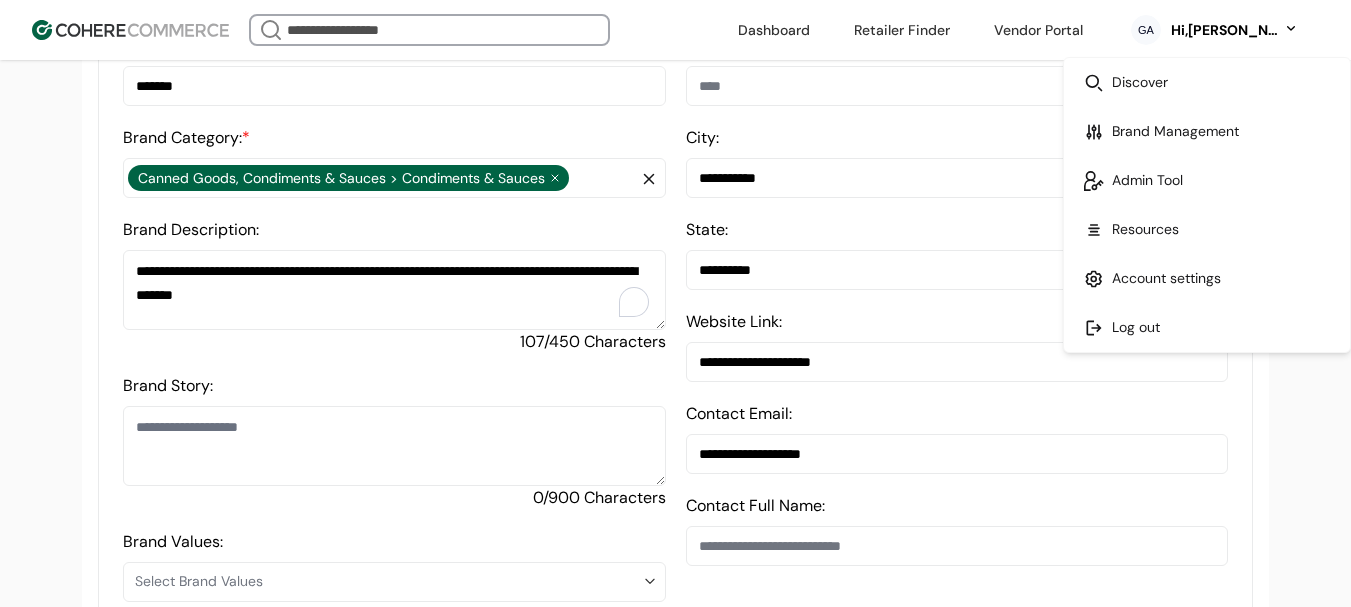 scroll, scrollTop: 637, scrollLeft: 0, axis: vertical 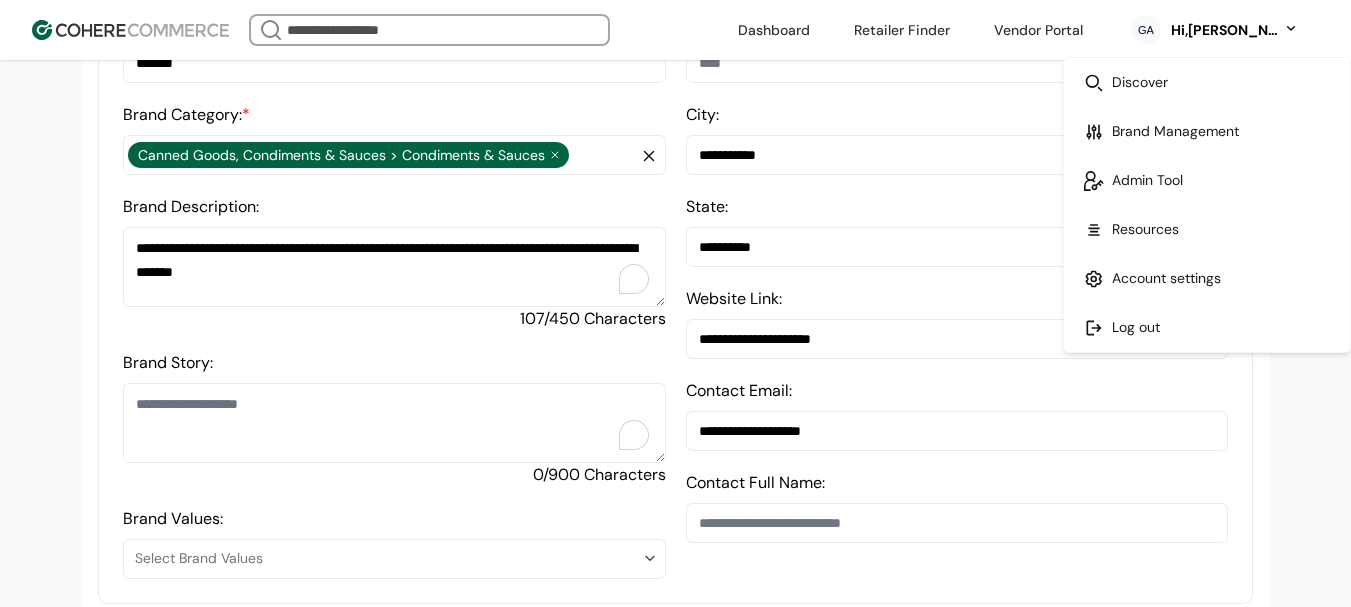 click on "Brand Story:" at bounding box center (394, 423) 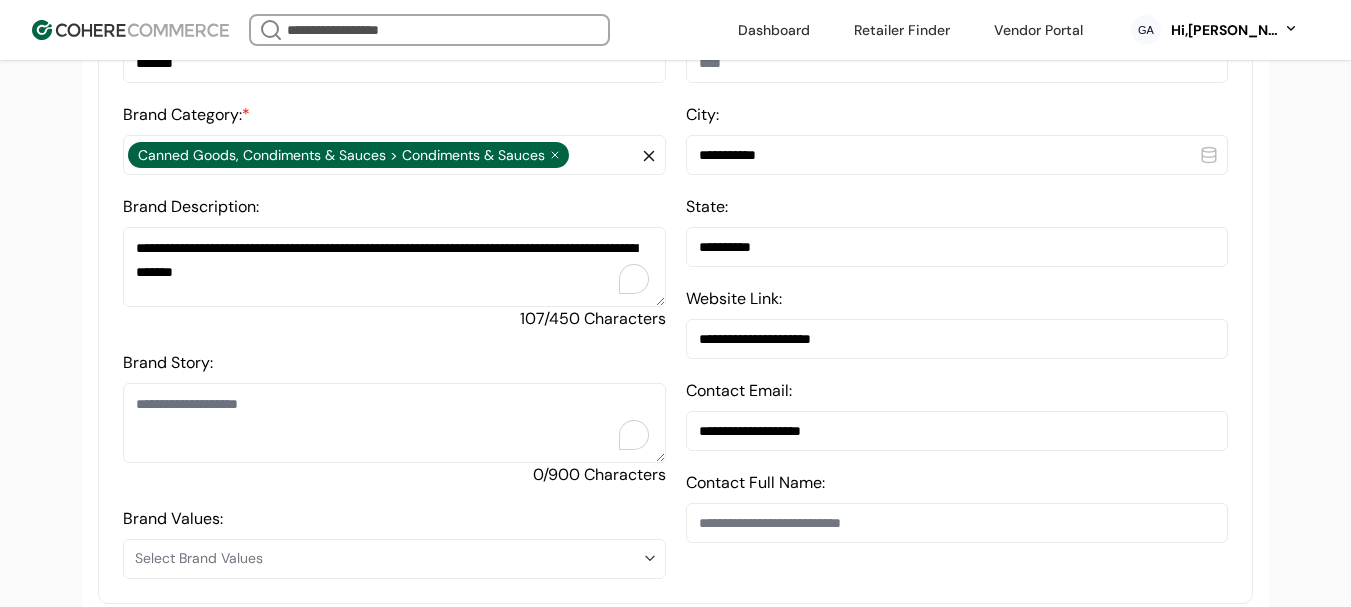 paste on "**********" 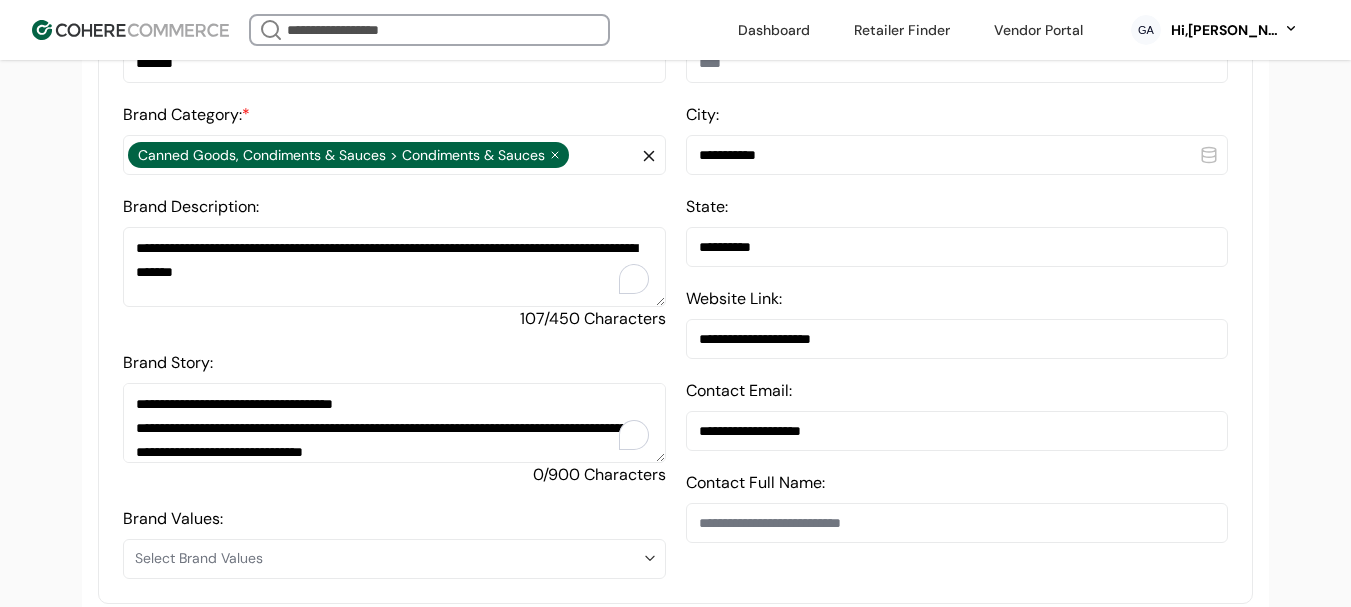 scroll, scrollTop: 239, scrollLeft: 0, axis: vertical 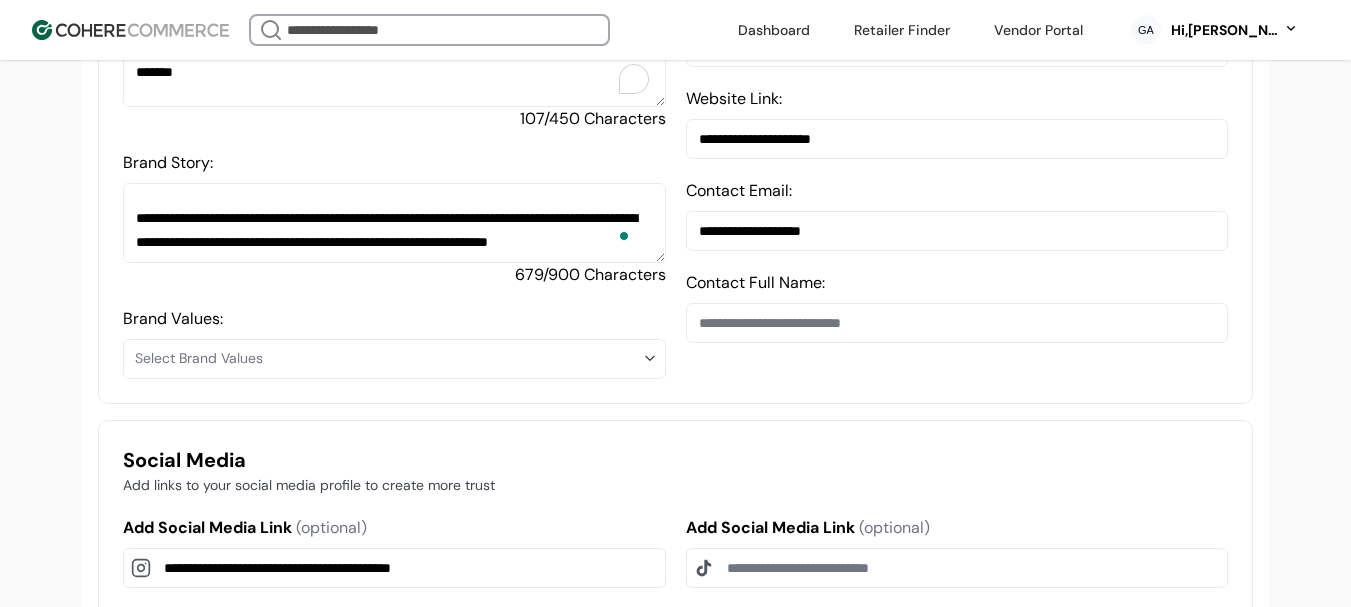 type on "**********" 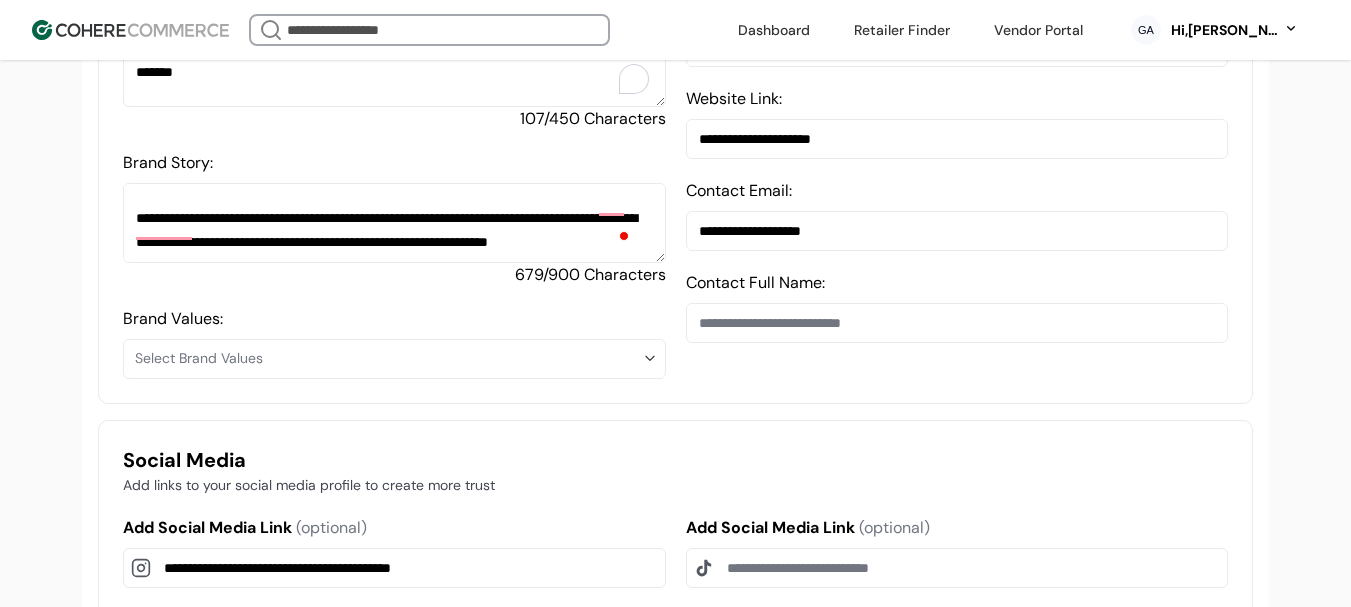 click at bounding box center (368, 359) 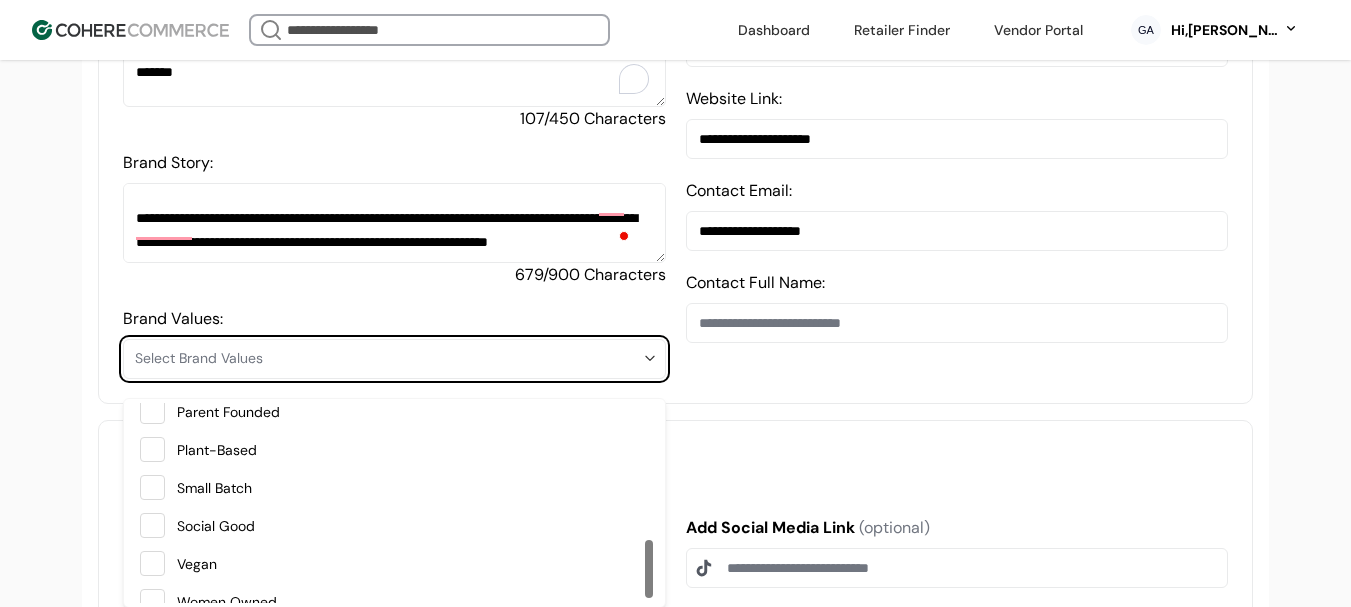 scroll, scrollTop: 484, scrollLeft: 0, axis: vertical 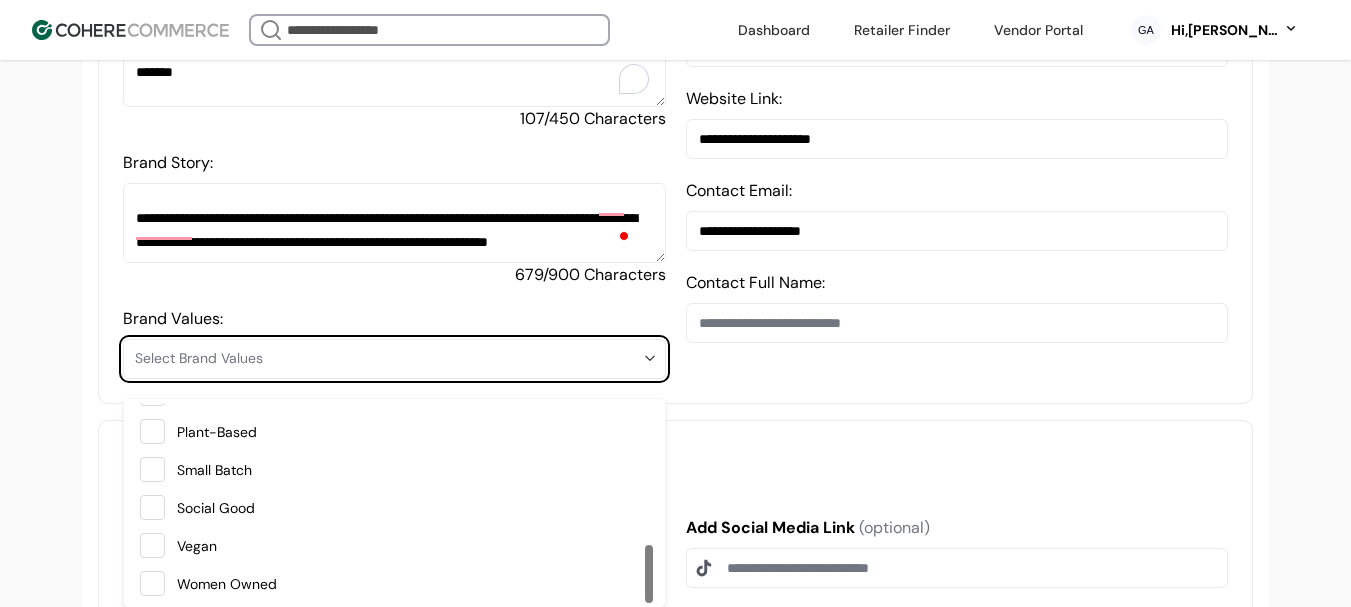 click on "Women Owned" at bounding box center (411, 584) 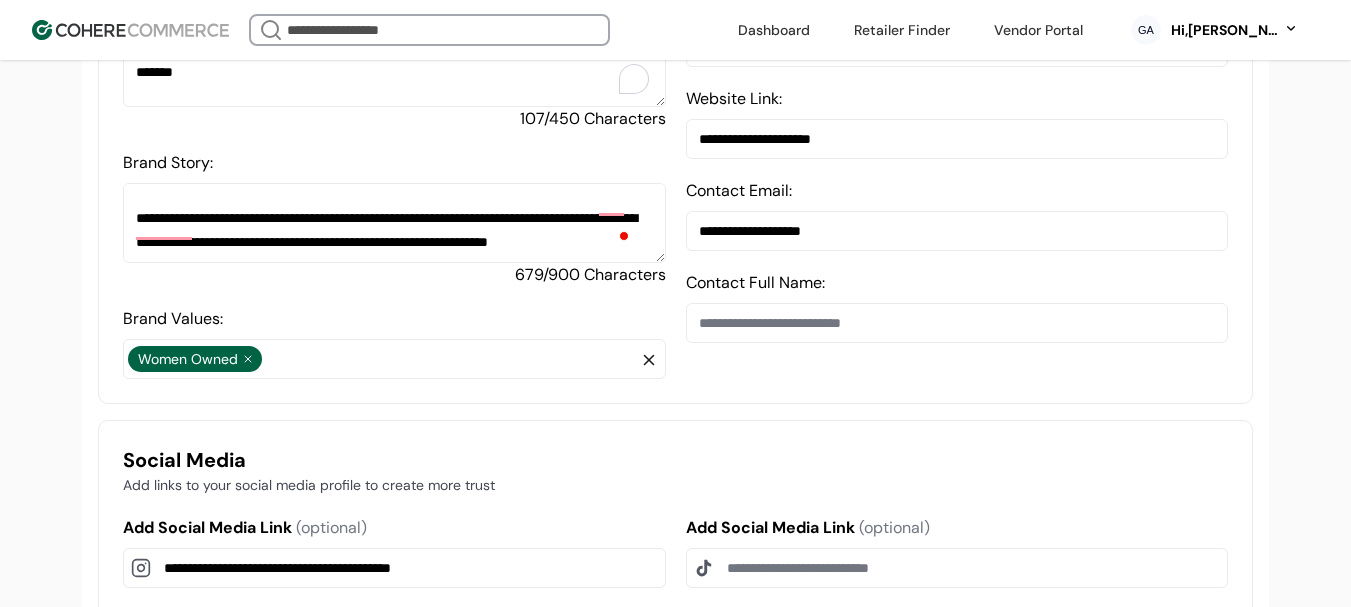 click on "Contact Full Name:" at bounding box center (957, 323) 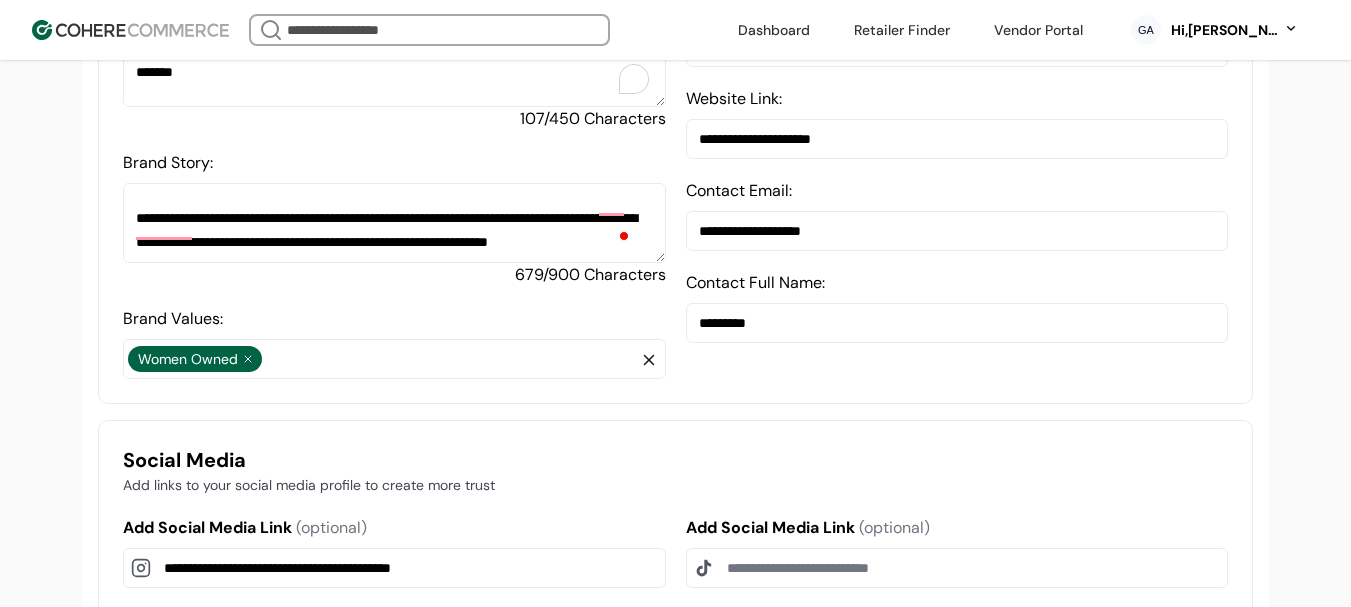 paste on "***" 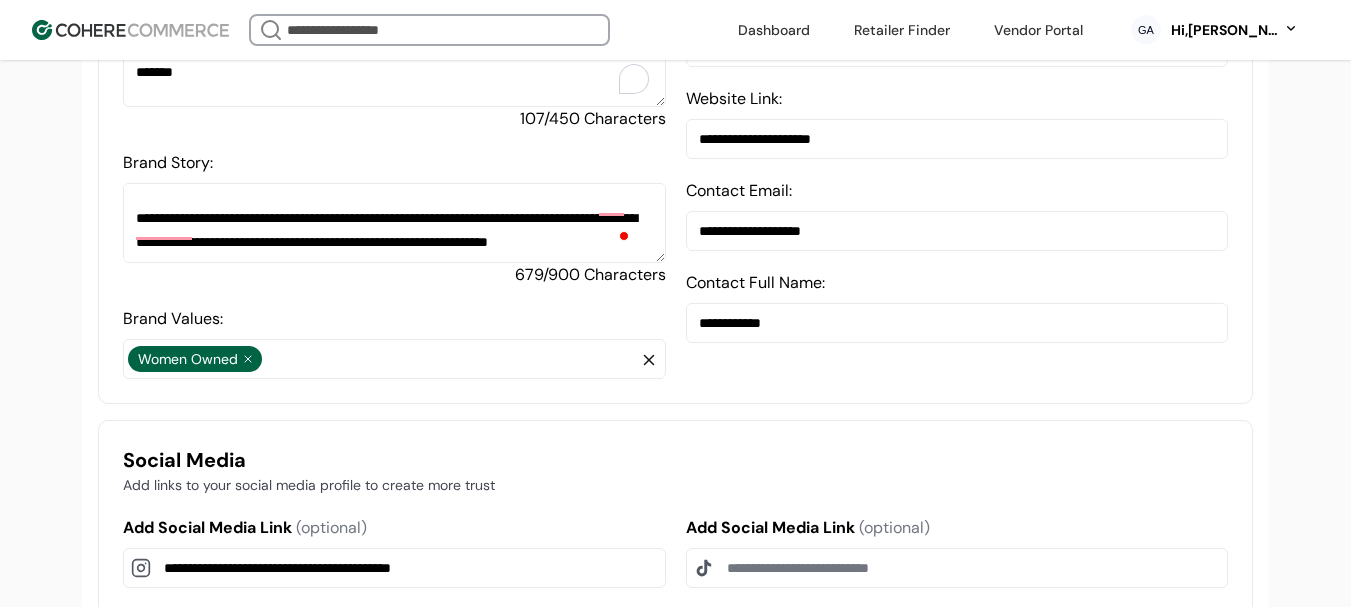 click on "**********" at bounding box center (957, 323) 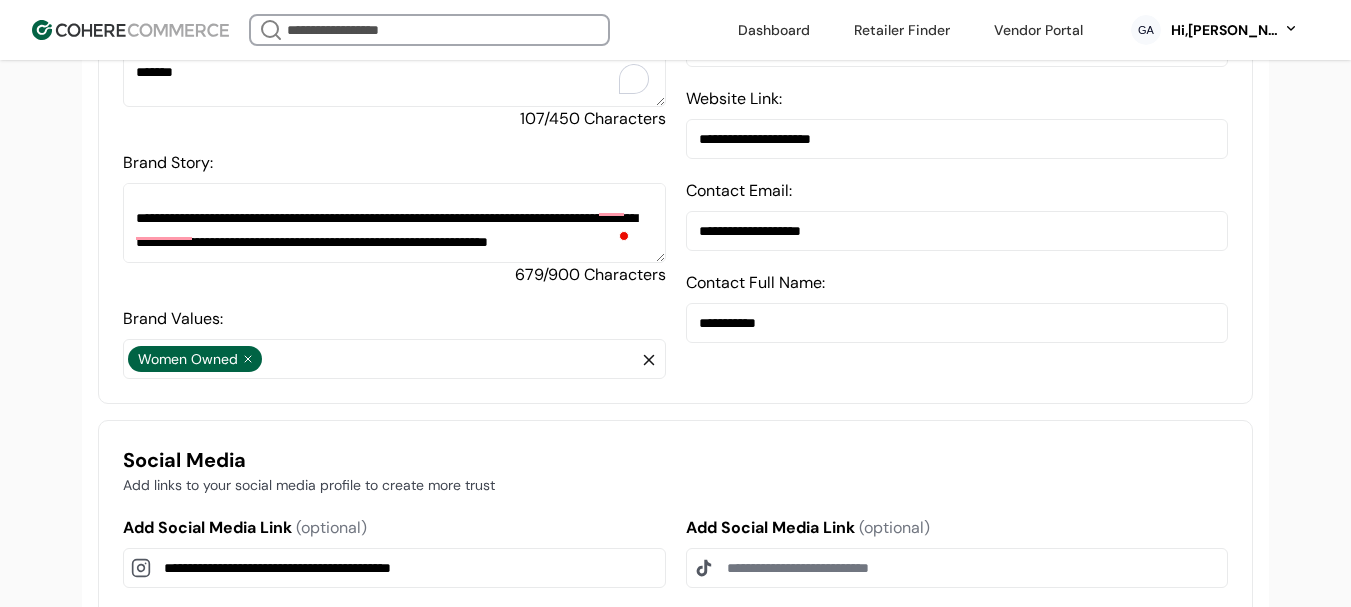 type on "**********" 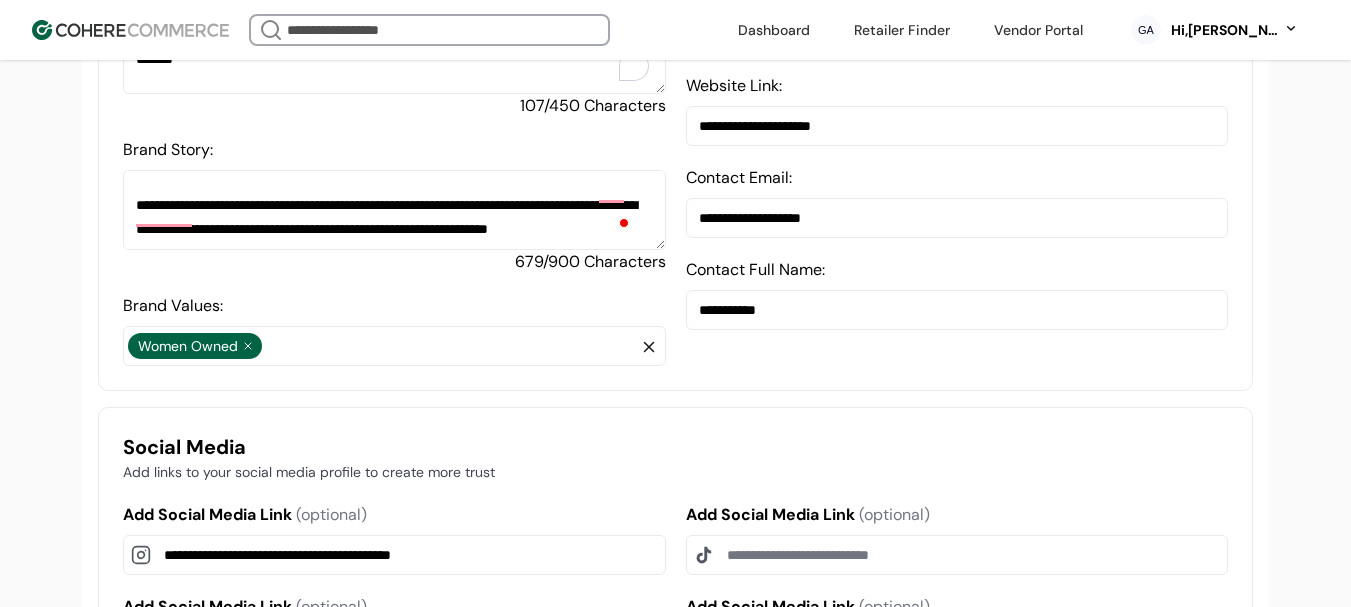scroll, scrollTop: 737, scrollLeft: 0, axis: vertical 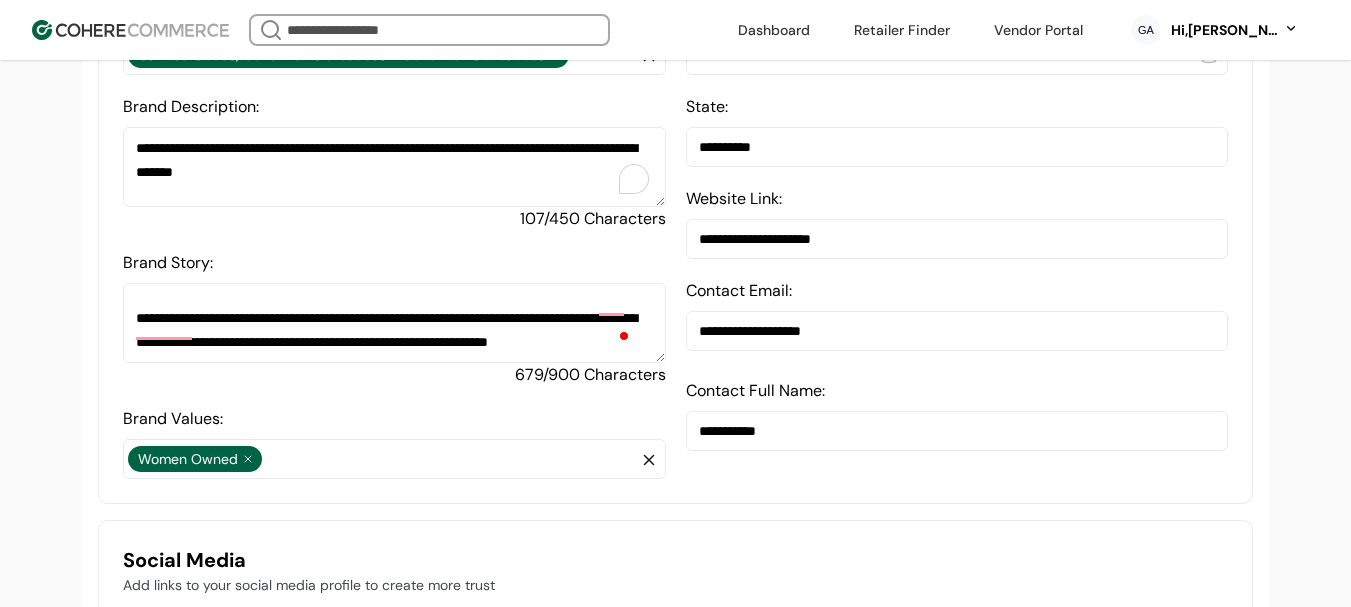 click on "**********" at bounding box center (957, 331) 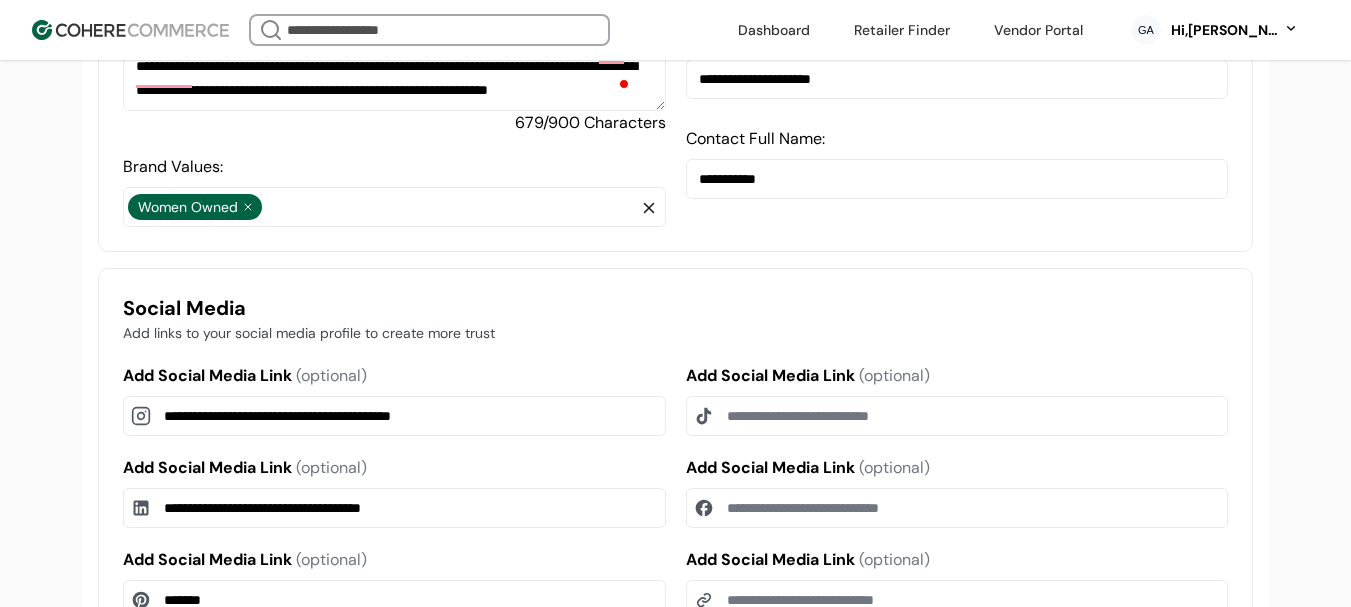 scroll, scrollTop: 1037, scrollLeft: 0, axis: vertical 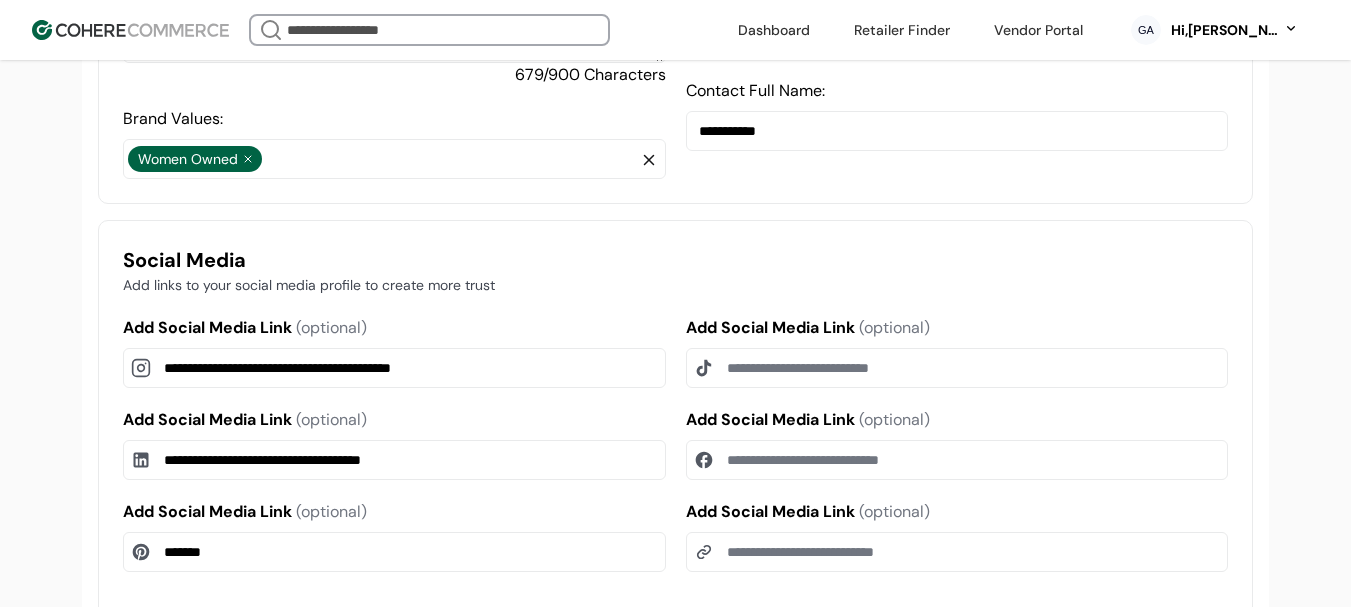 type on "**********" 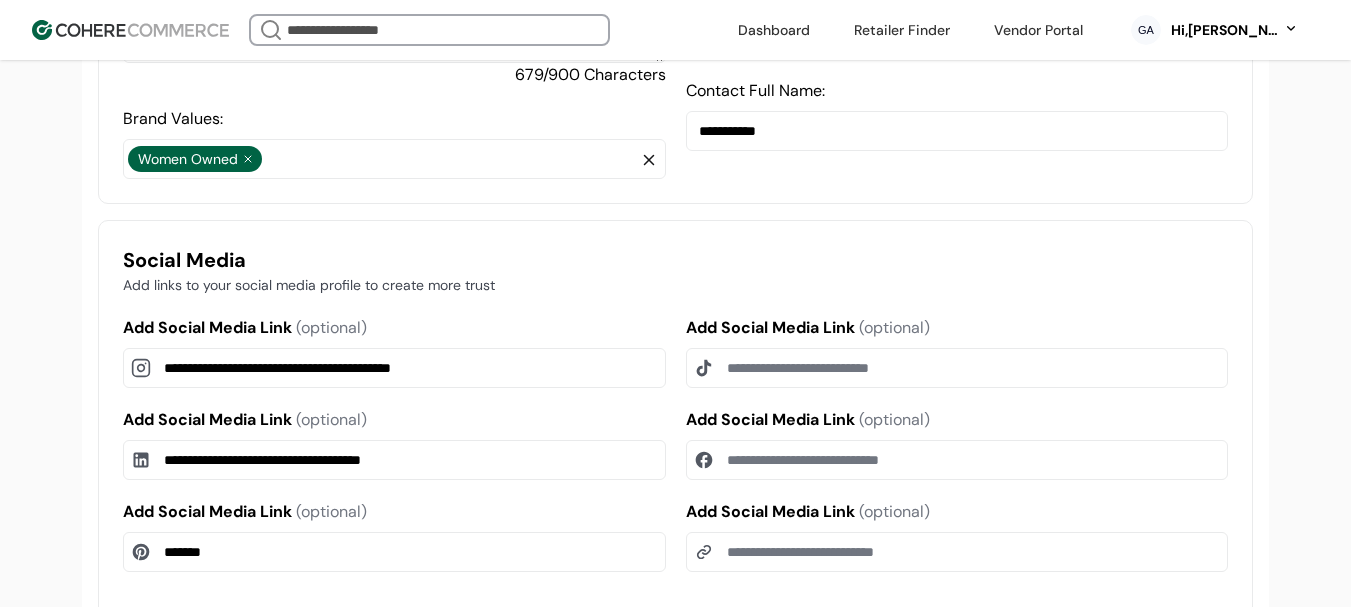 click on "**********" at bounding box center (394, 368) 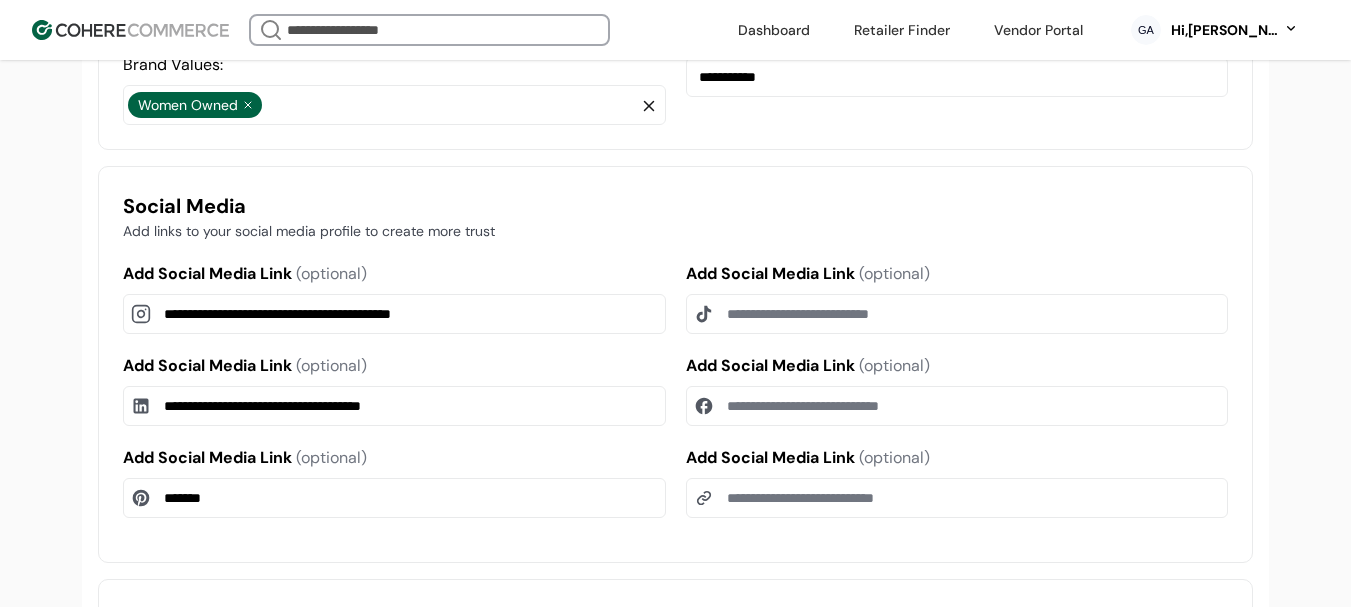 scroll, scrollTop: 1137, scrollLeft: 0, axis: vertical 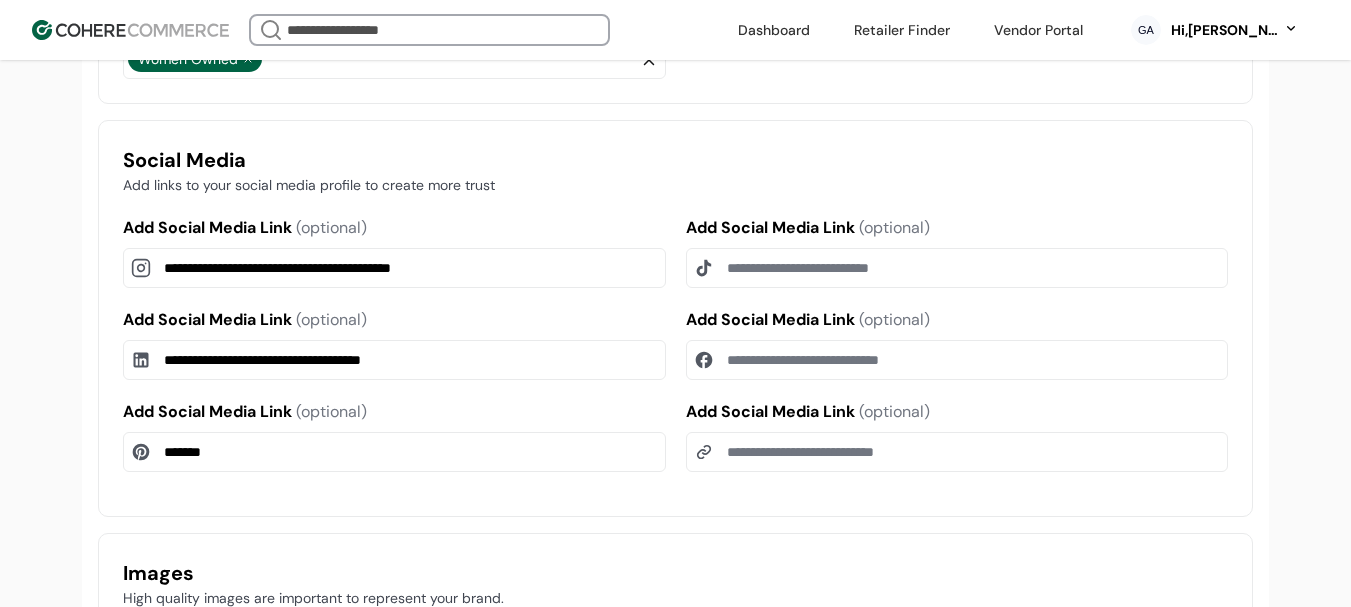click on "Add Social Media Link (optional)" at bounding box center (957, 360) 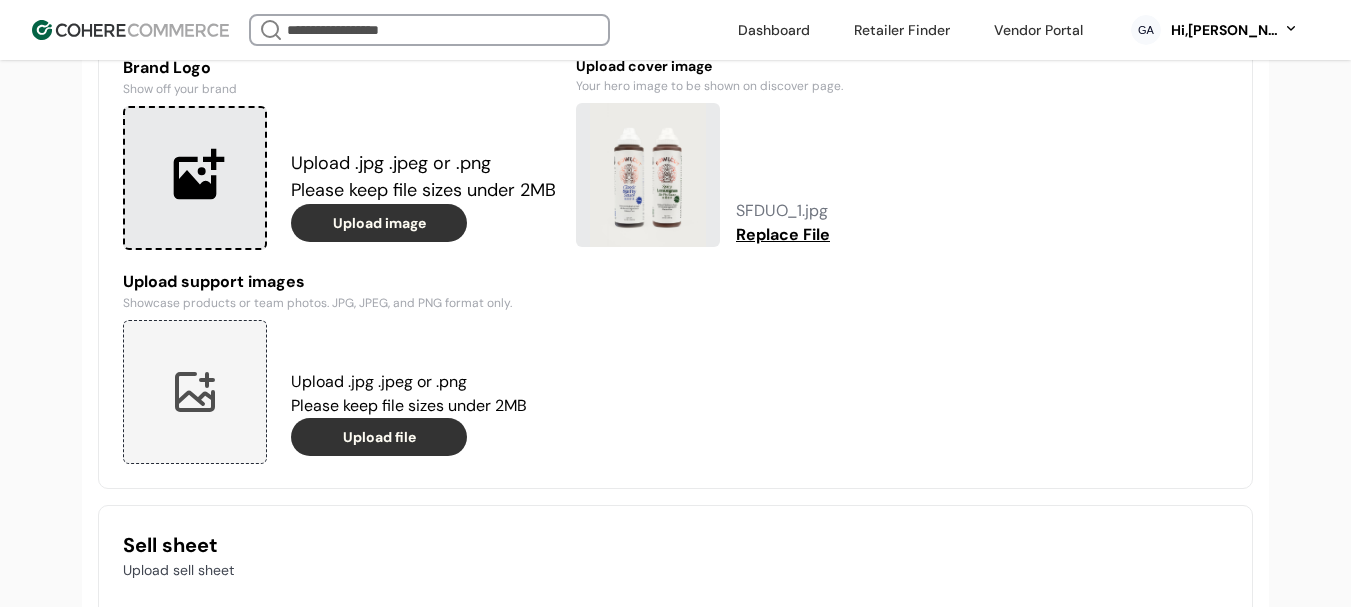 scroll, scrollTop: 1737, scrollLeft: 0, axis: vertical 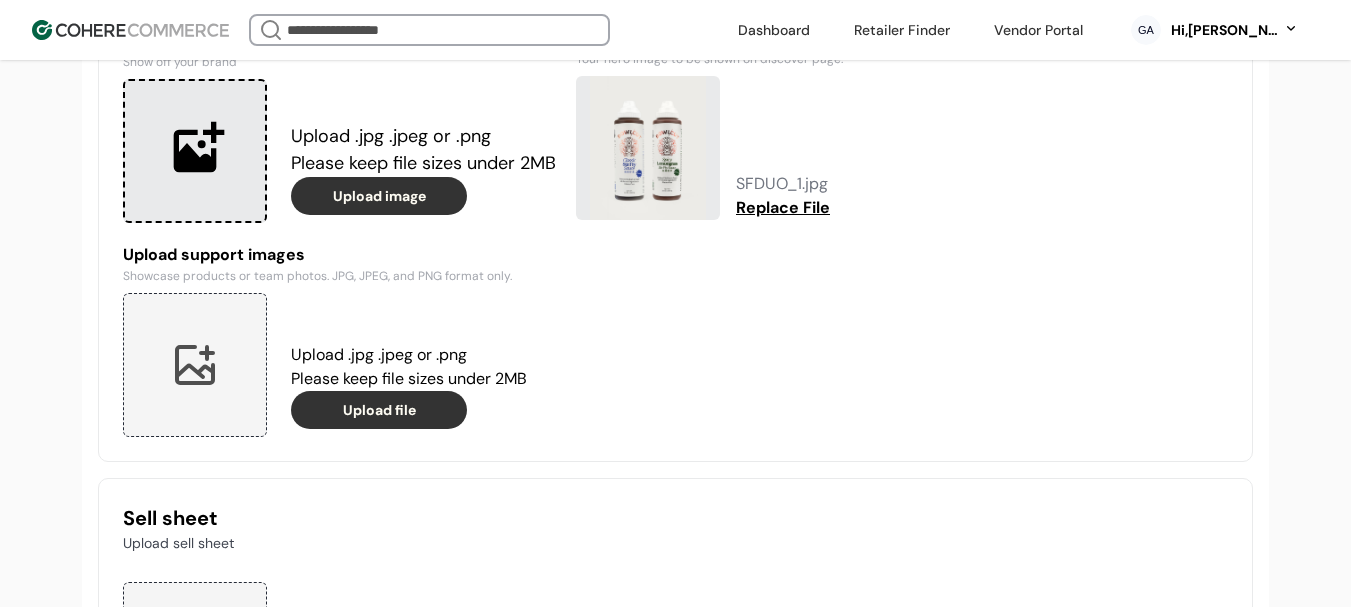 type on "**********" 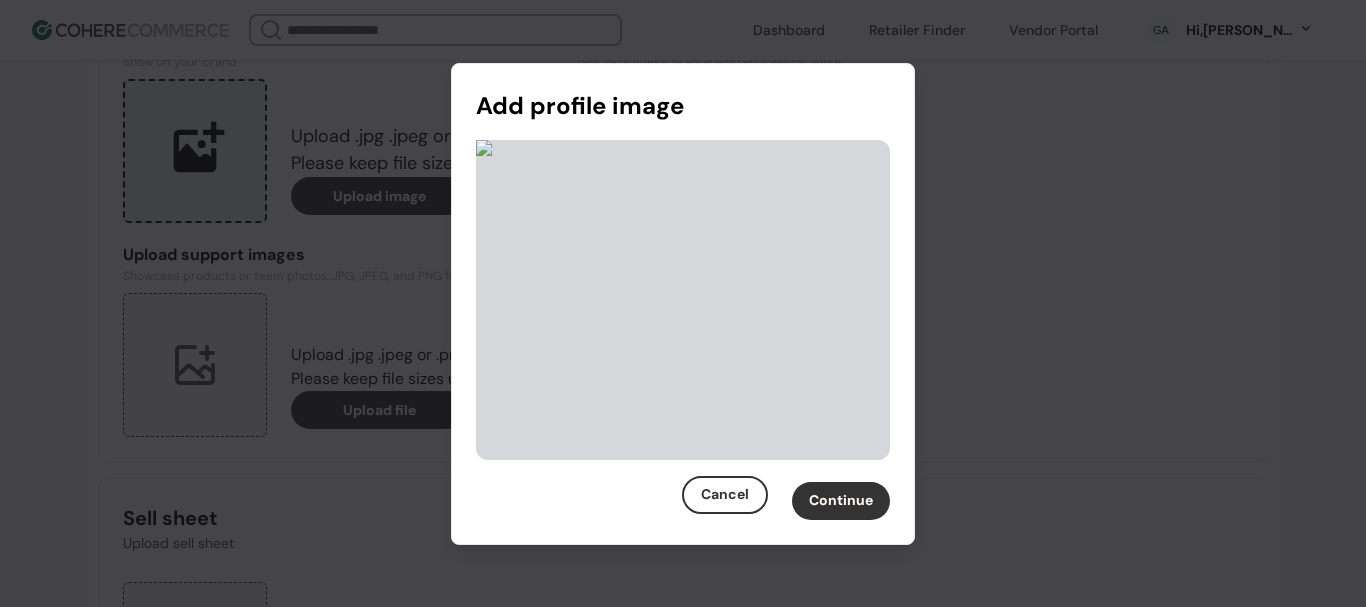 click on "Continue" at bounding box center (841, 501) 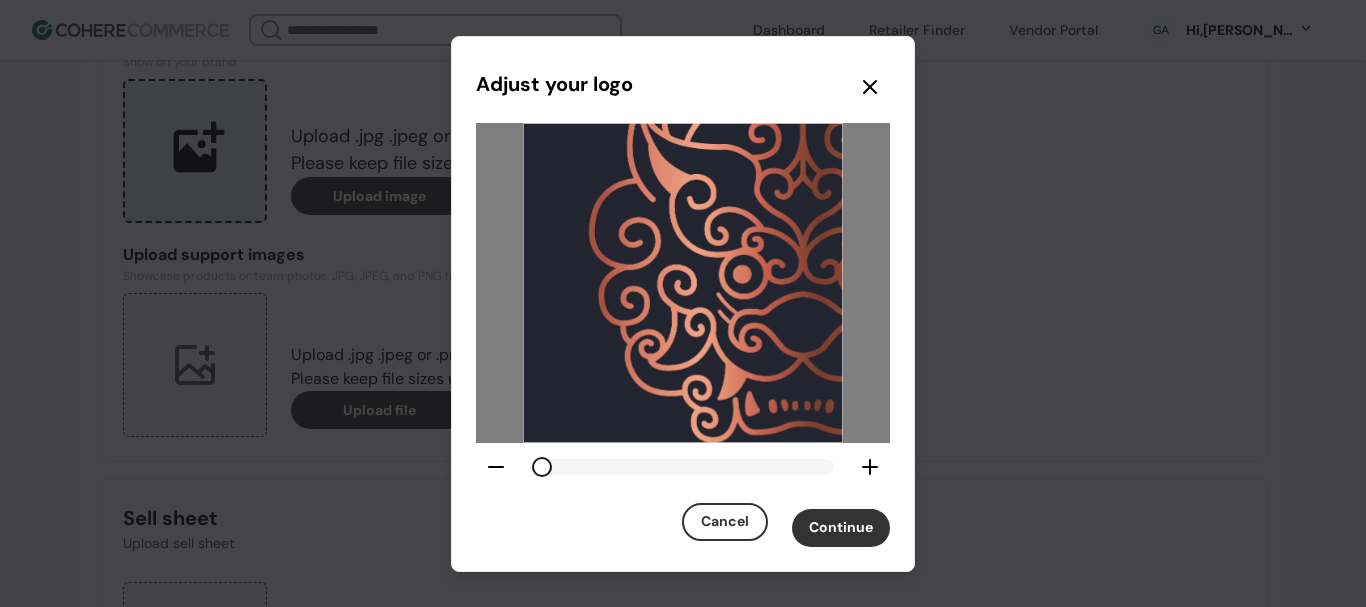click on "Continue" at bounding box center [841, 528] 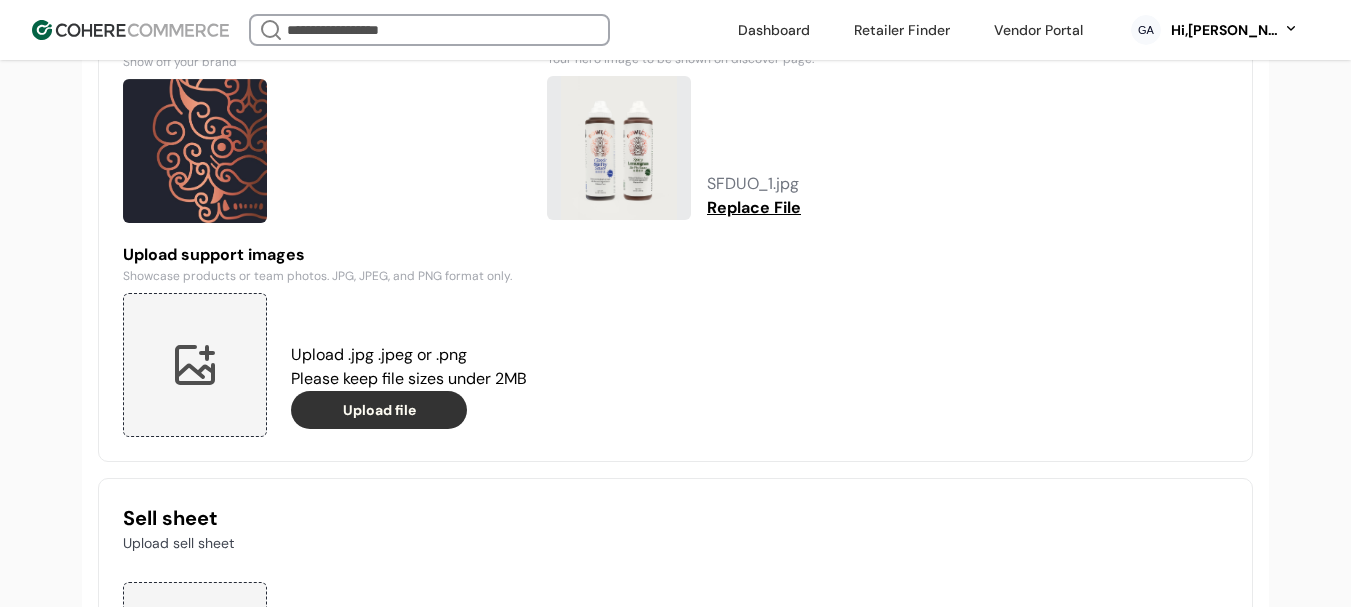 click on "Replace File" at bounding box center (754, 208) 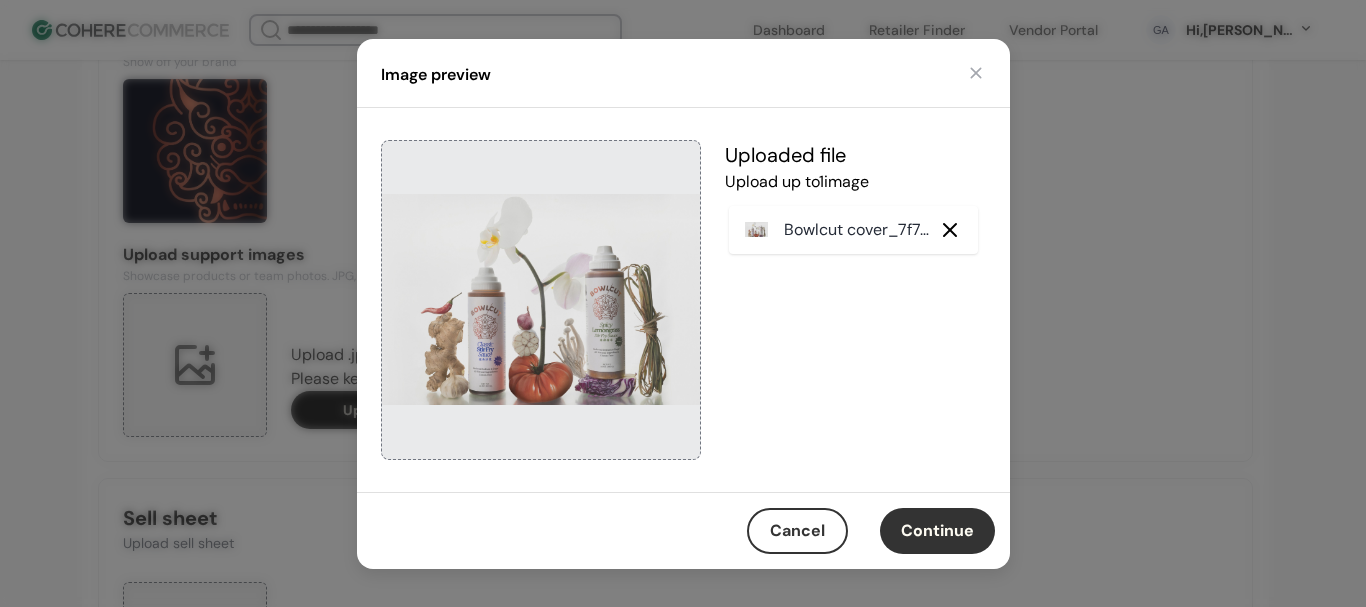 click on "Continue" at bounding box center (937, 531) 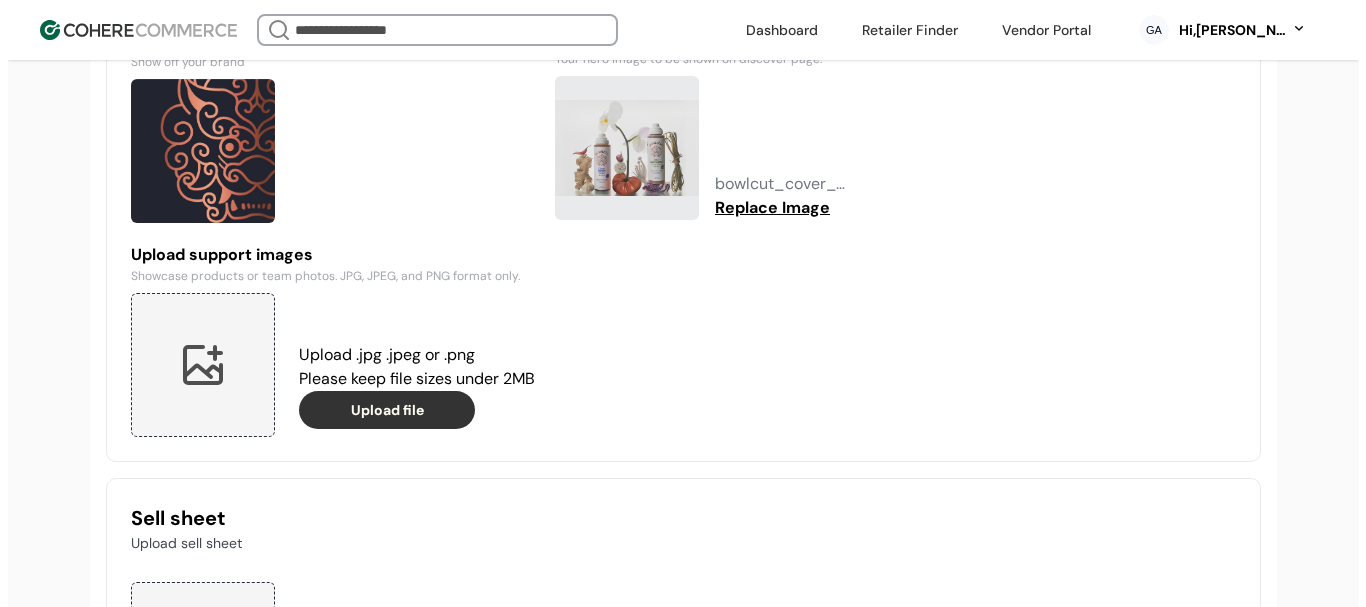 scroll, scrollTop: 1937, scrollLeft: 0, axis: vertical 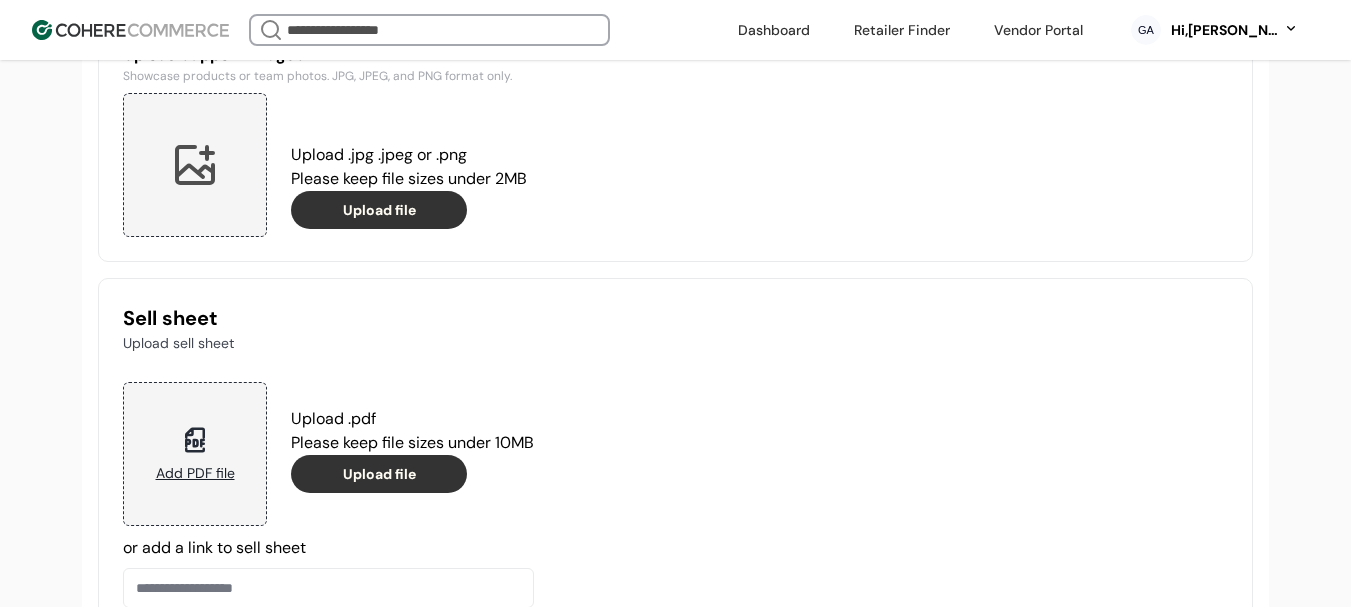 click at bounding box center [195, 165] 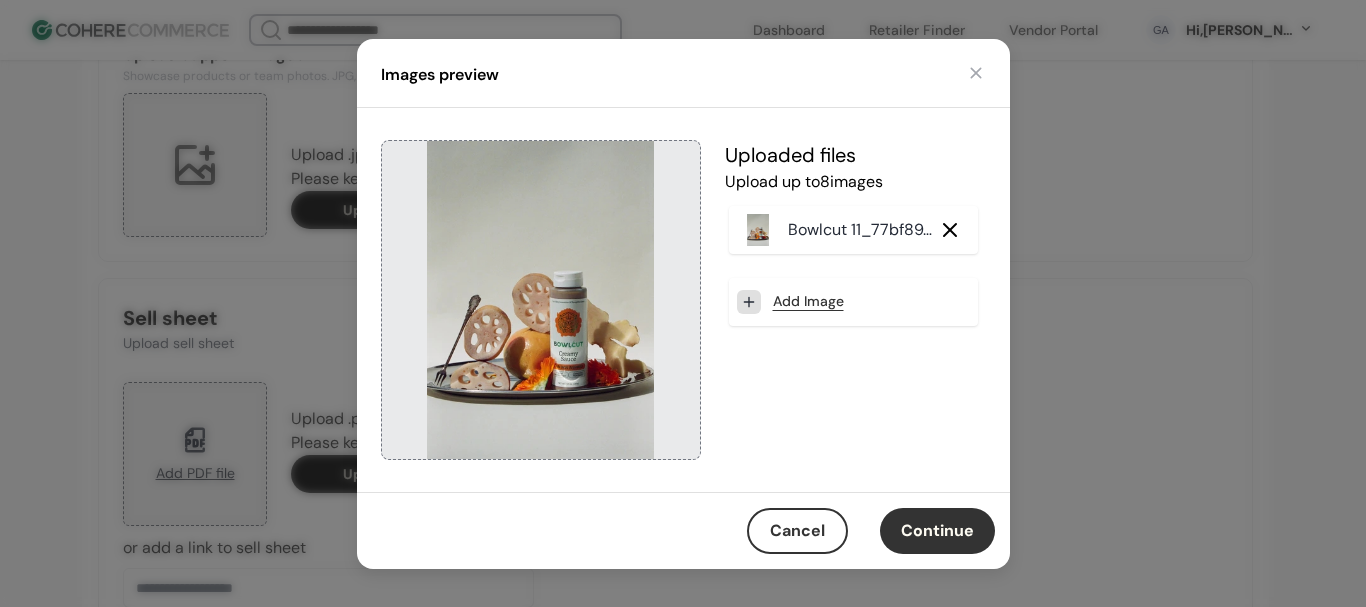 click on "Add Image" at bounding box center [808, 301] 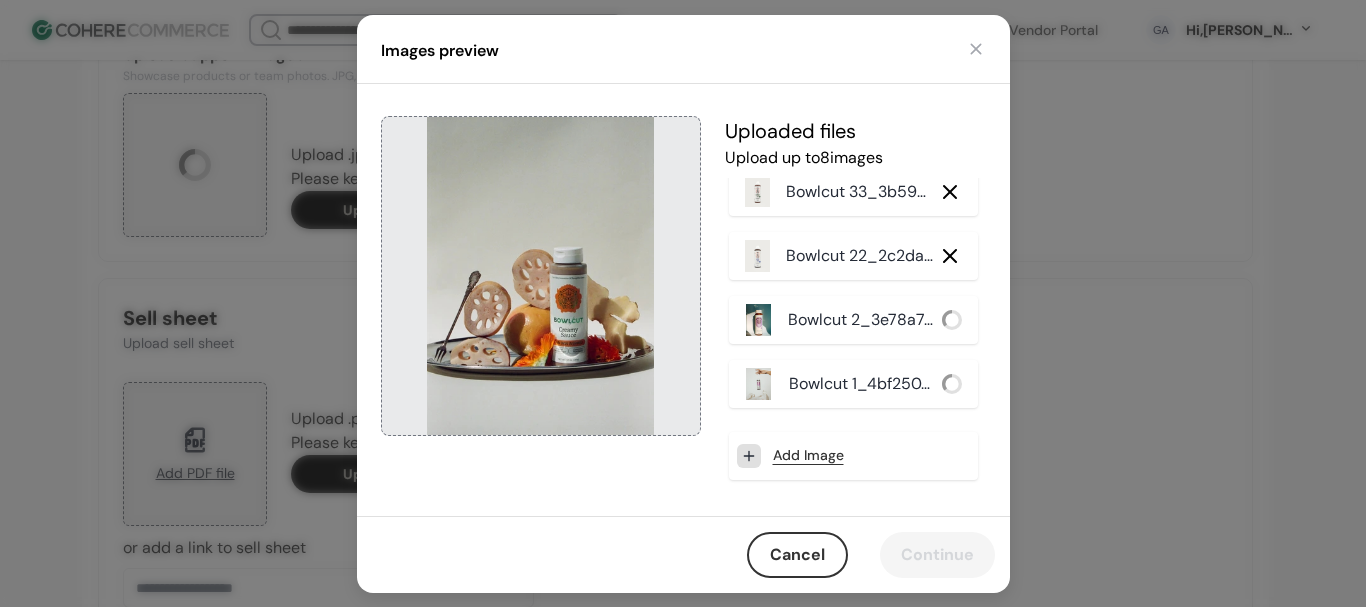 scroll, scrollTop: 0, scrollLeft: 0, axis: both 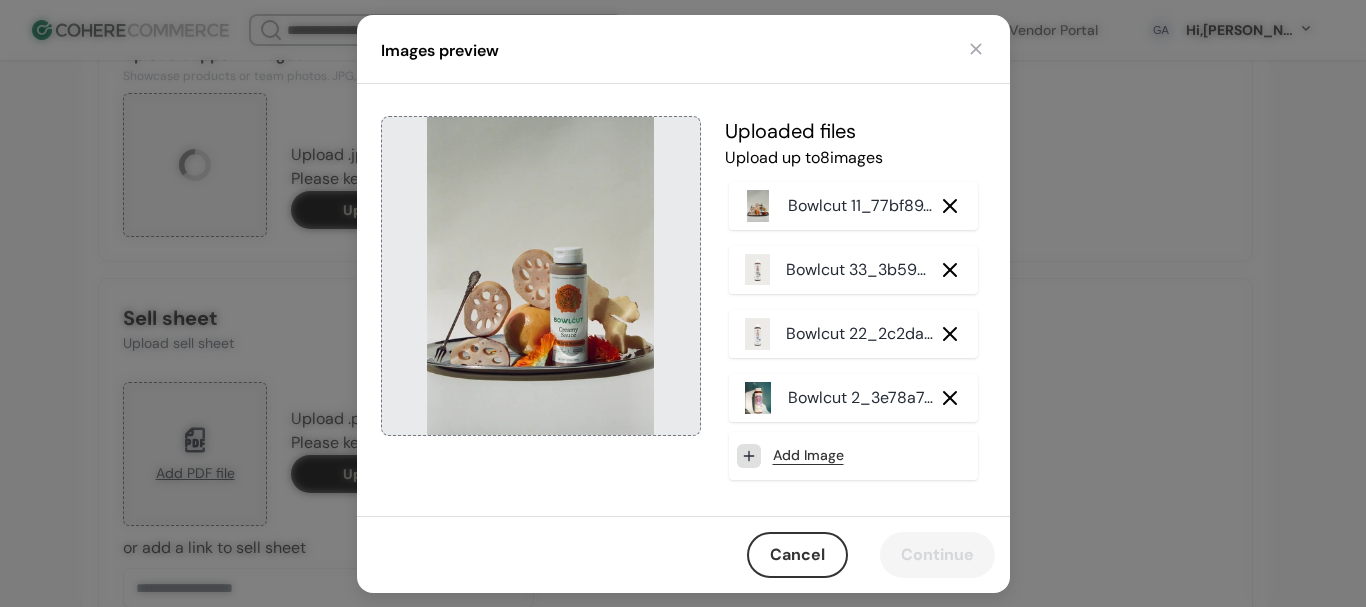 click on "Add Image" at bounding box center [808, 455] 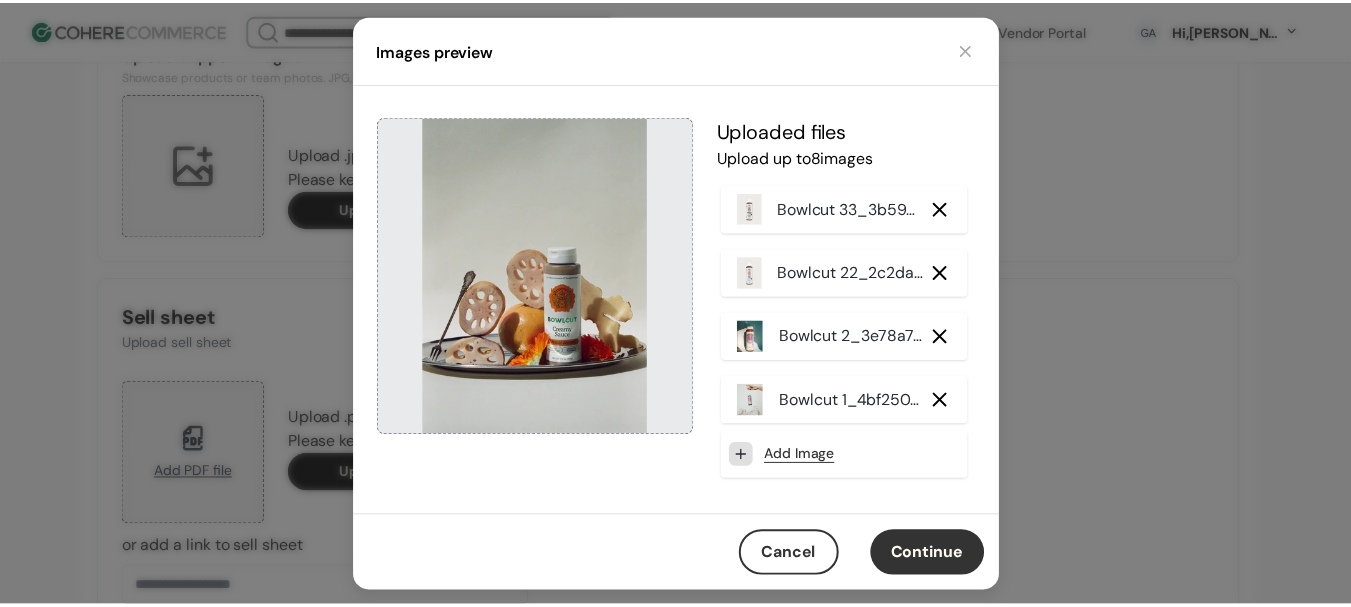 scroll, scrollTop: 78, scrollLeft: 0, axis: vertical 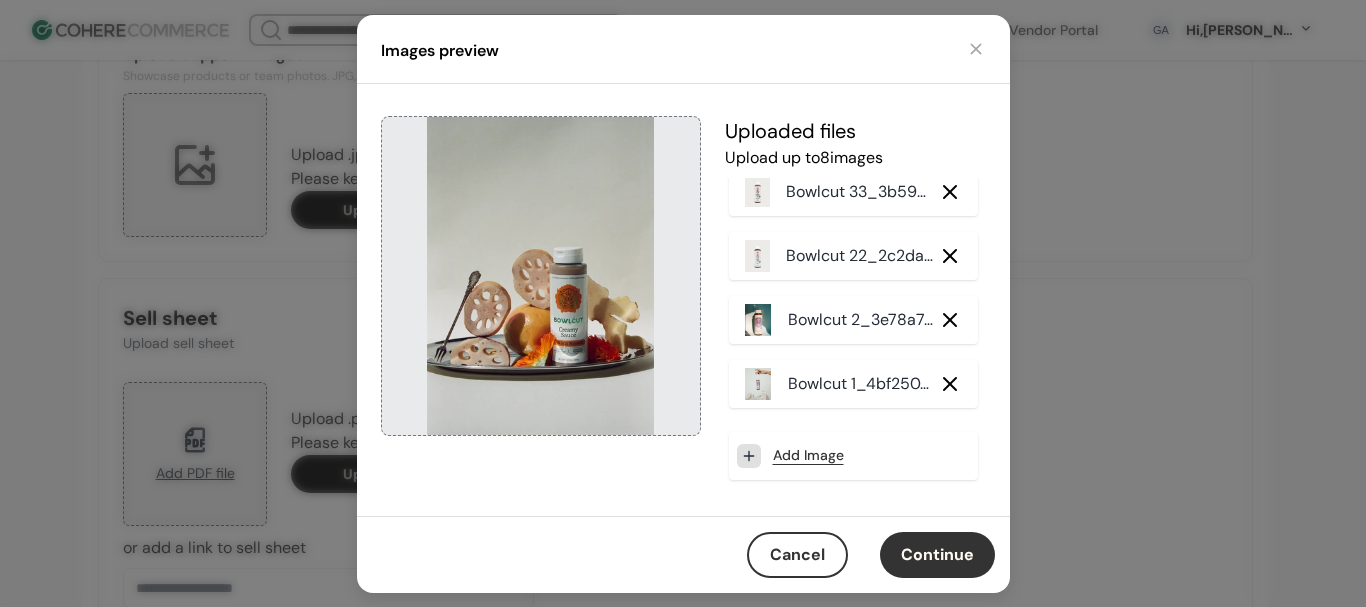 click on "Bowlcut 2_3e78a7_.jpg" at bounding box center [861, 320] 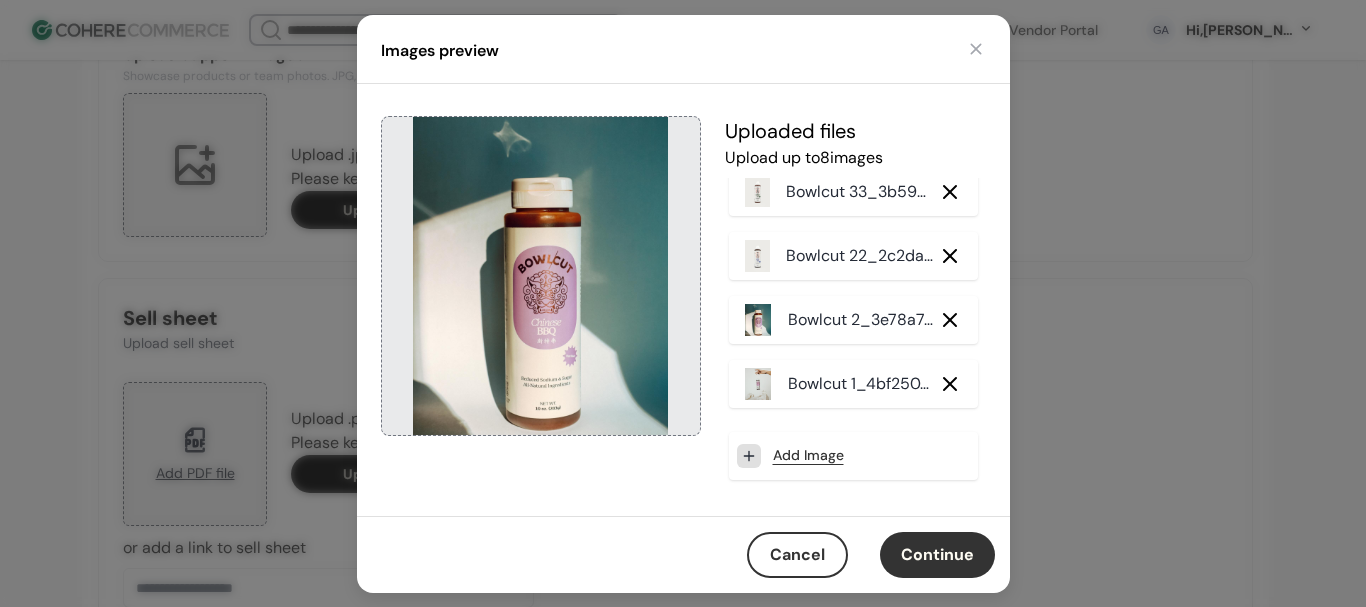 click at bounding box center (759, 384) 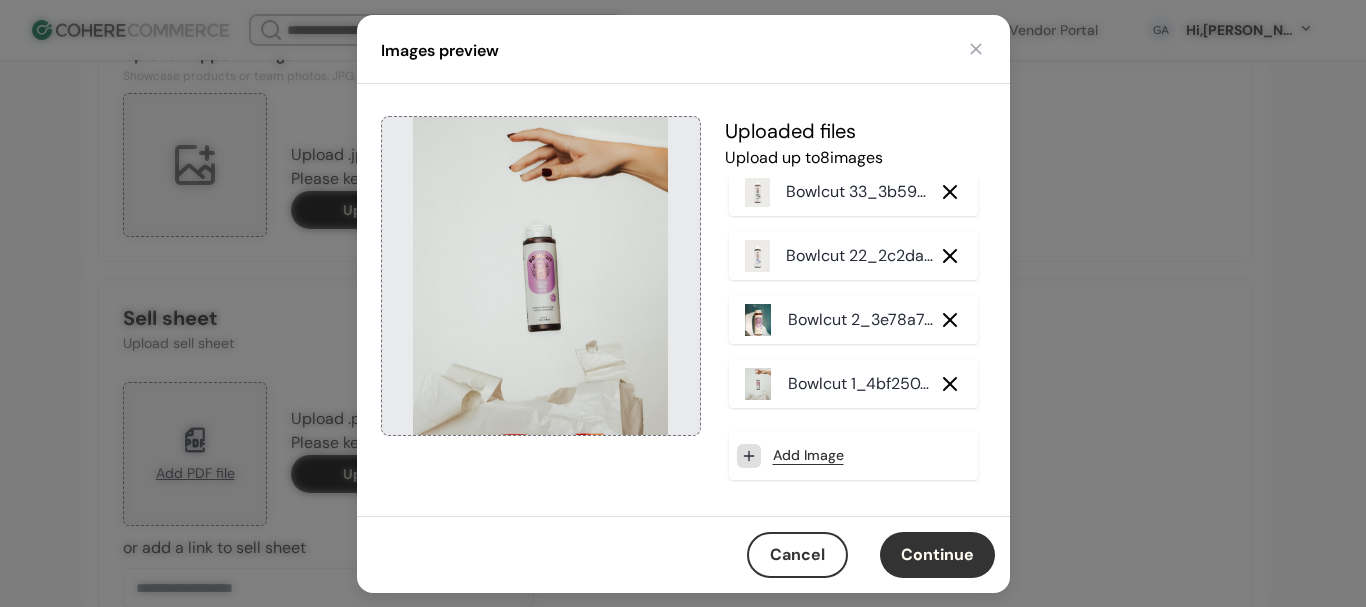 click at bounding box center (758, 320) 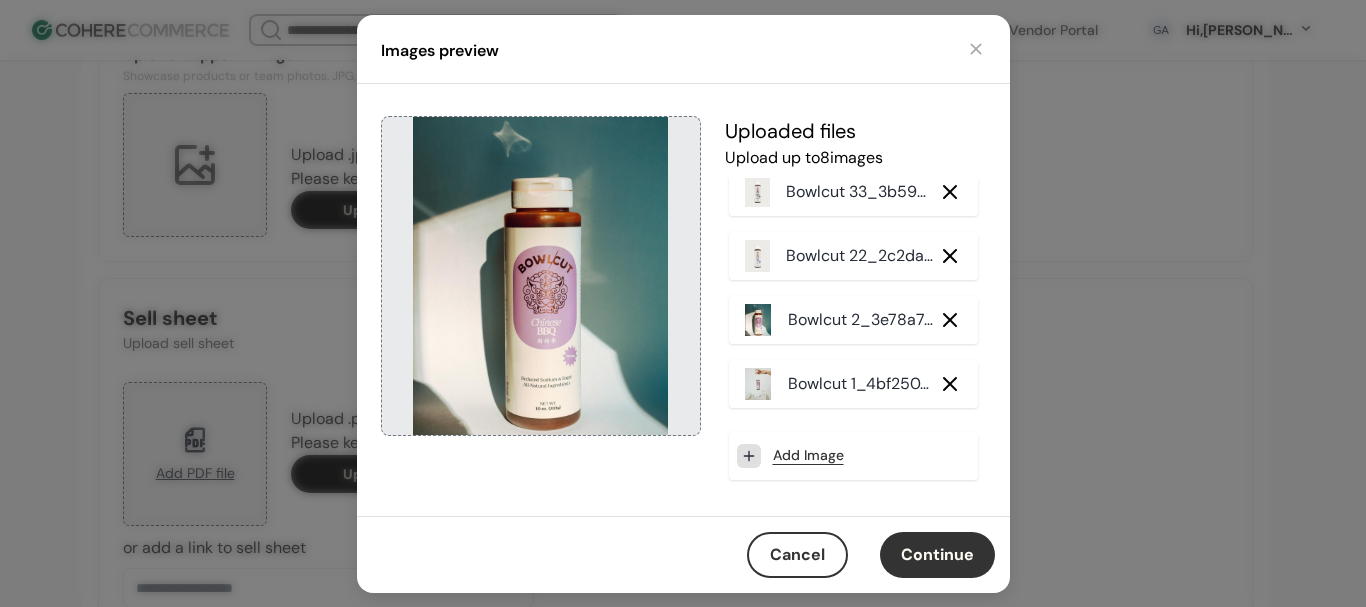 click at bounding box center (758, 256) 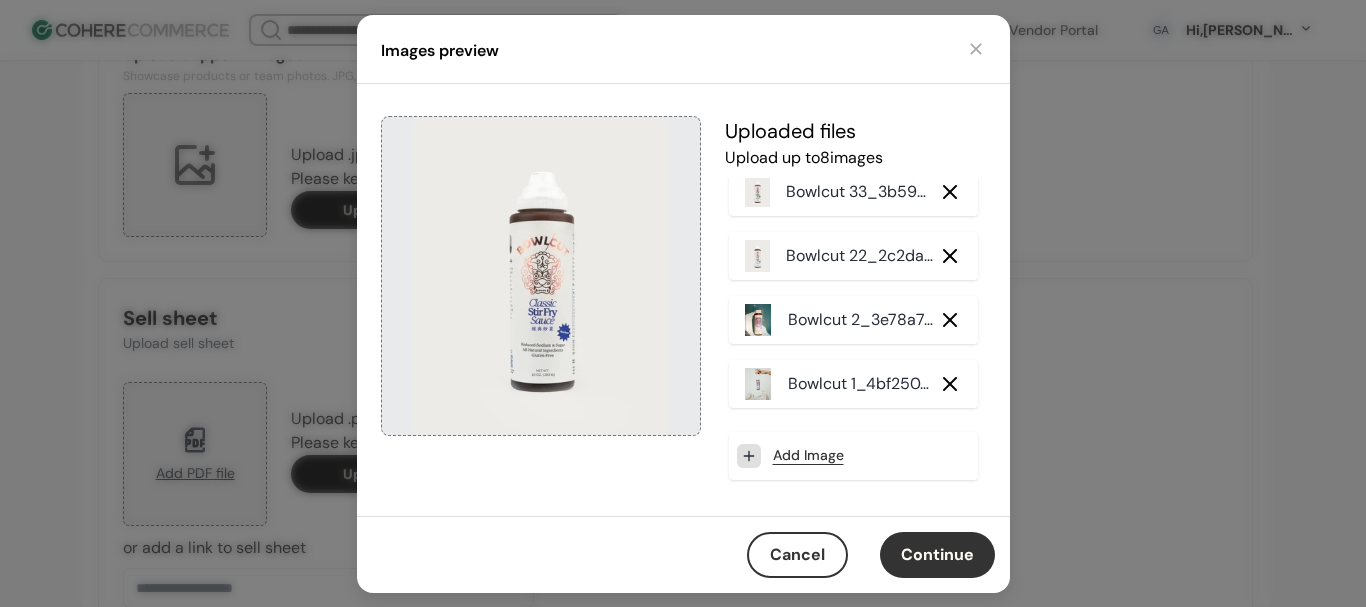 click at bounding box center [757, 192] 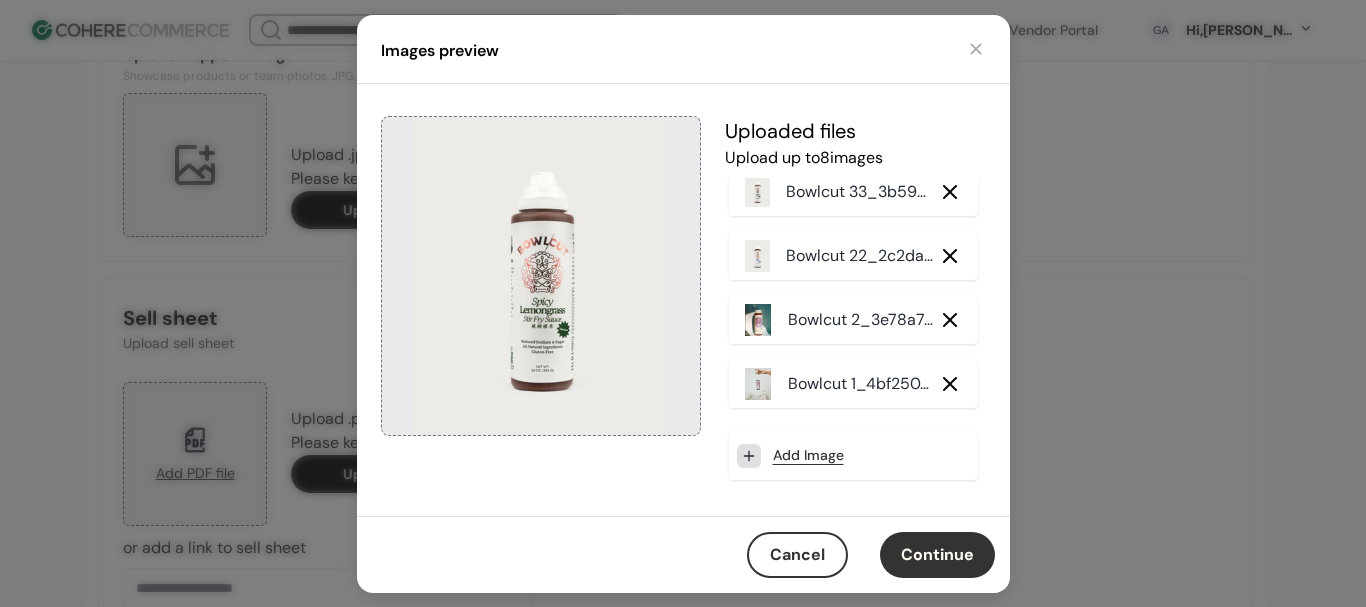 click on "Continue" at bounding box center [937, 555] 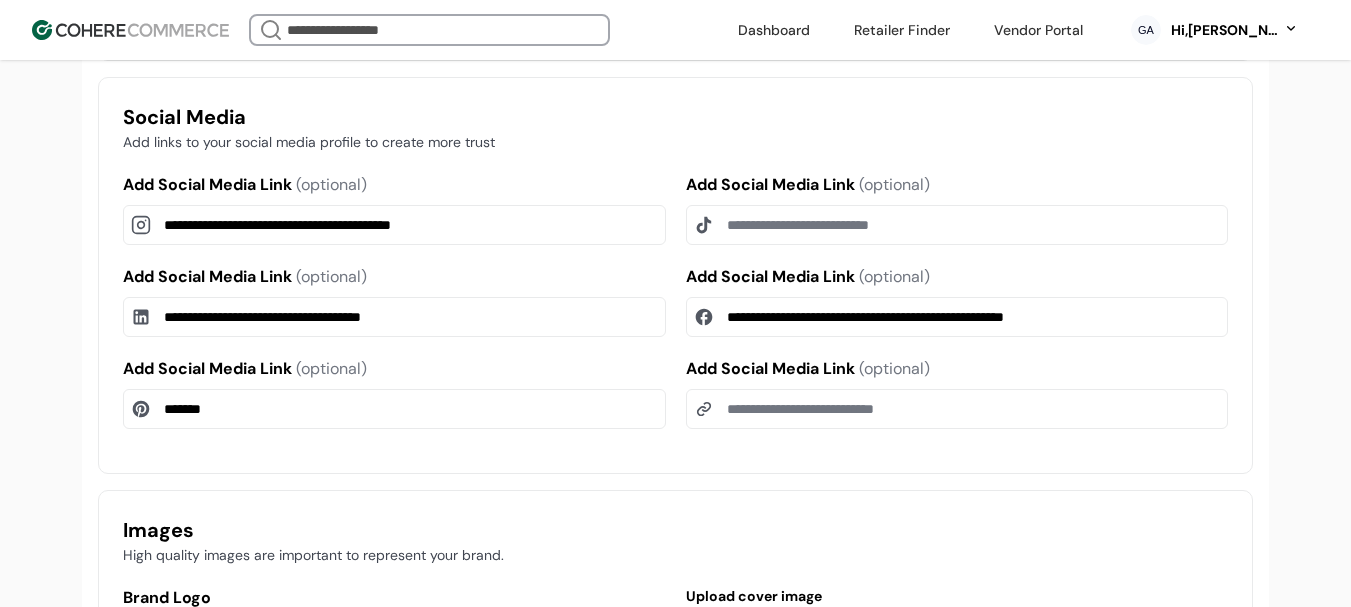 scroll, scrollTop: 837, scrollLeft: 0, axis: vertical 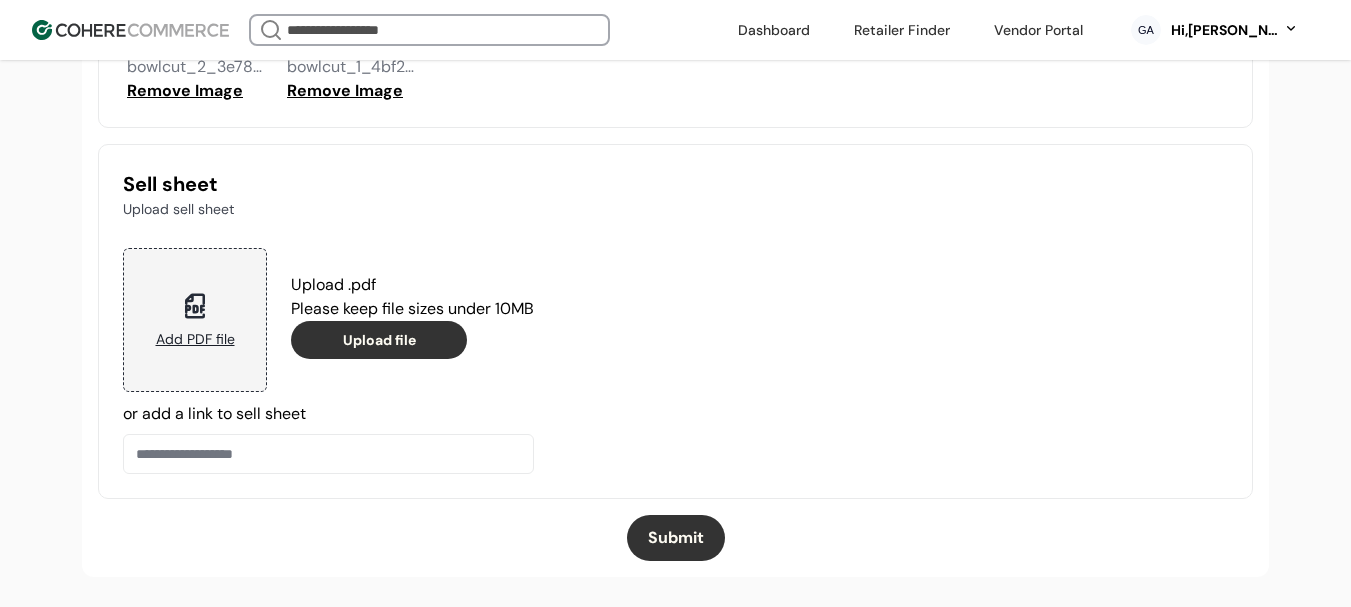click on "Submit" at bounding box center (676, 538) 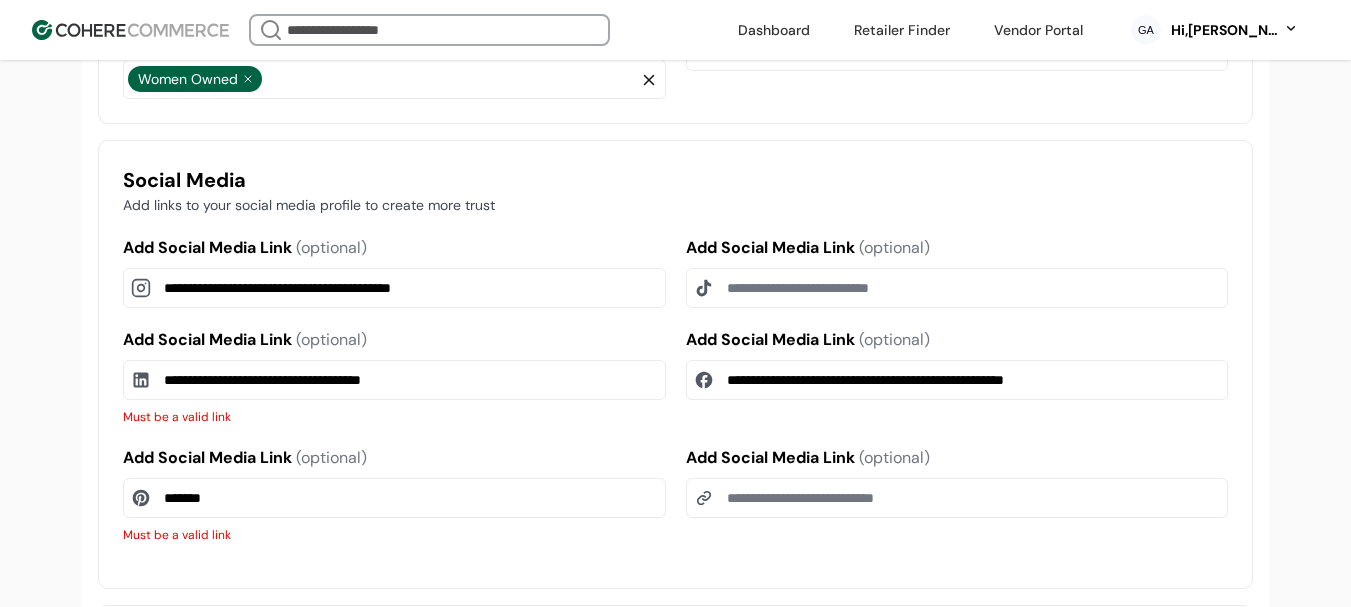 scroll, scrollTop: 1310, scrollLeft: 0, axis: vertical 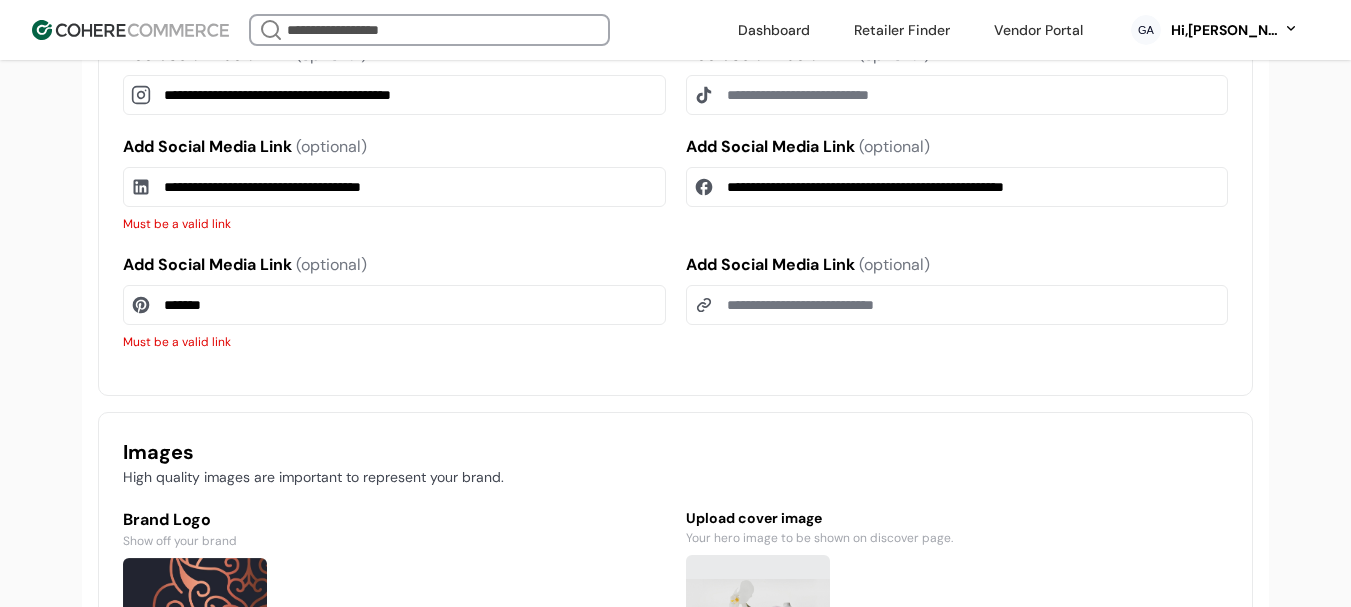 drag, startPoint x: 243, startPoint y: 330, endPoint x: 110, endPoint y: 303, distance: 135.71294 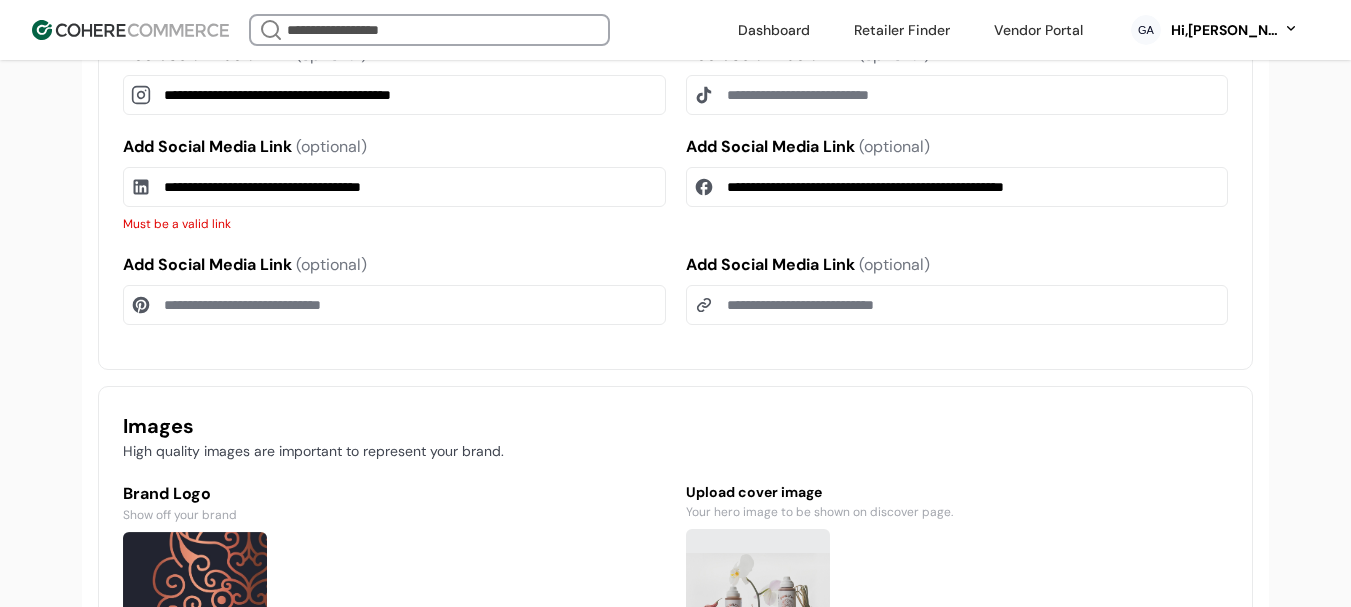 type 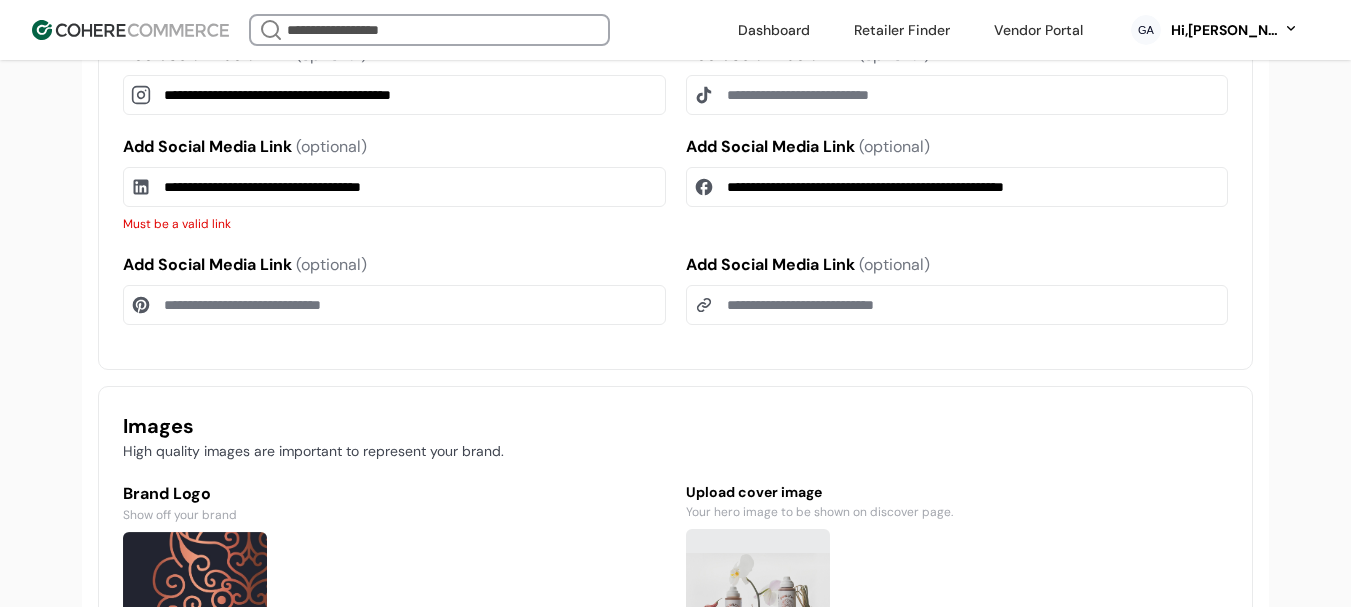 click on "**********" at bounding box center [394, 187] 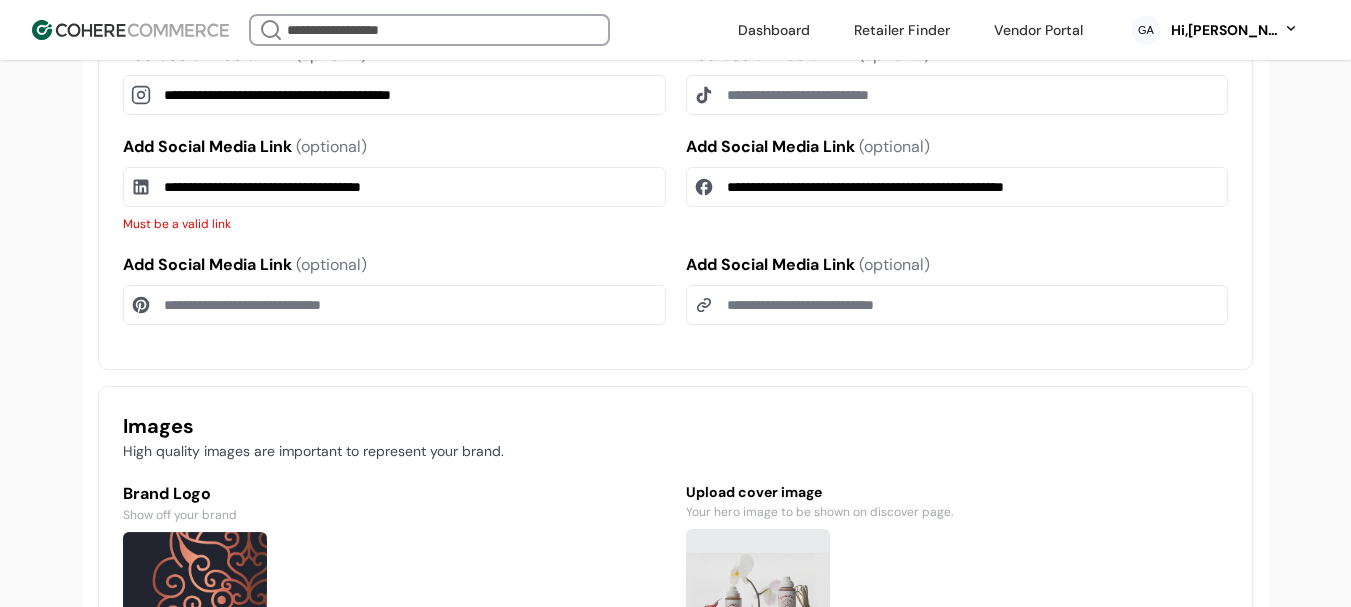 click on "**********" at bounding box center [394, 187] 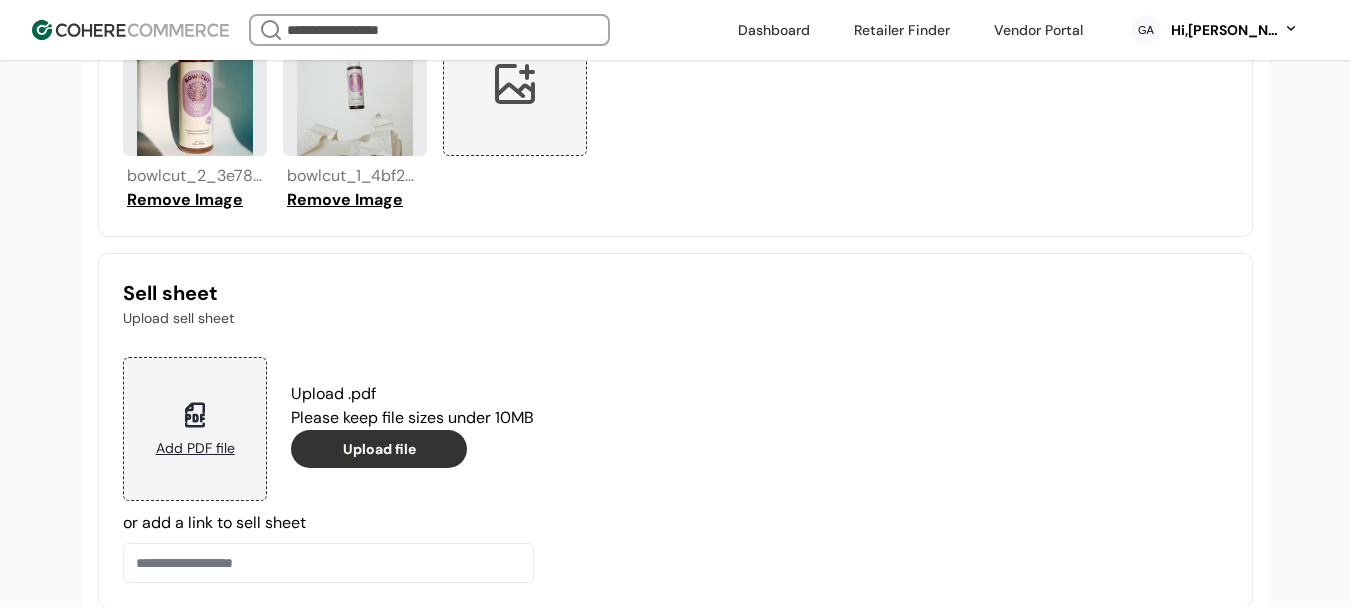 scroll, scrollTop: 2358, scrollLeft: 0, axis: vertical 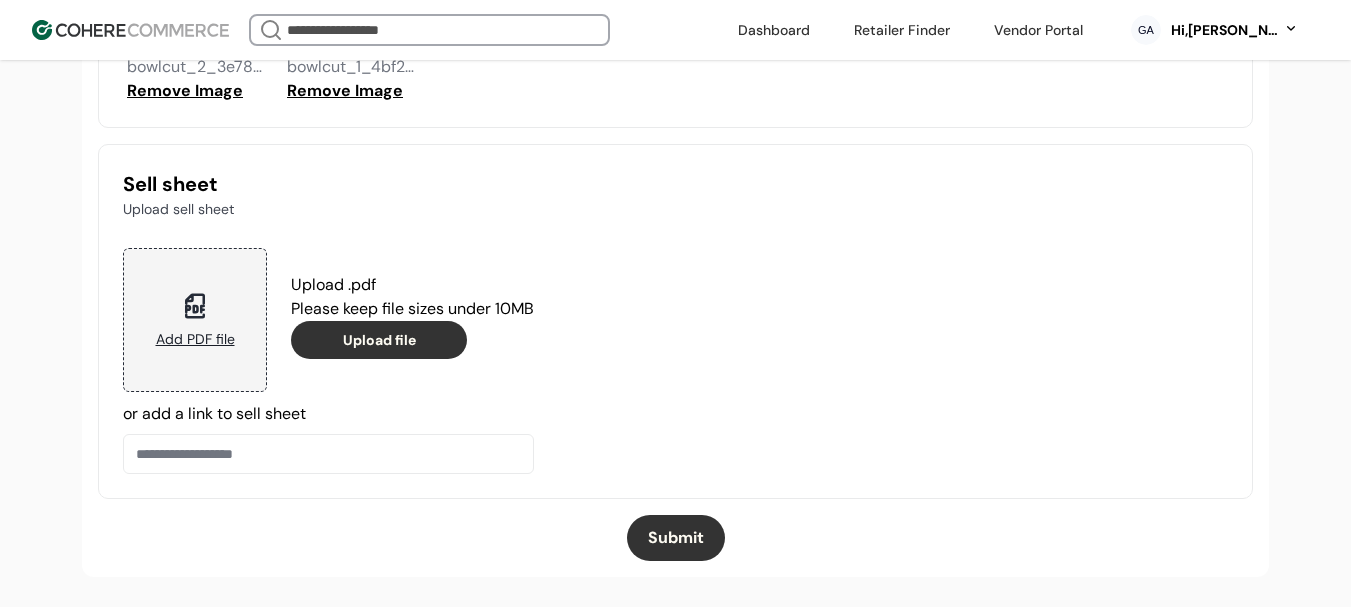 type on "**********" 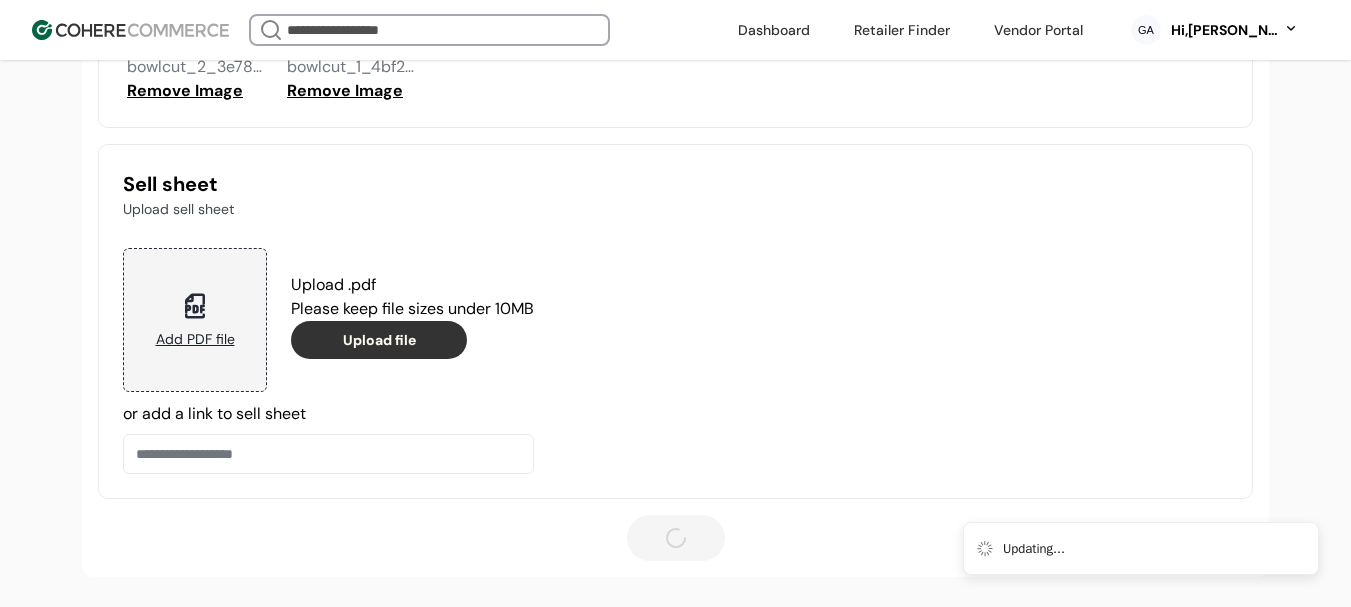 type 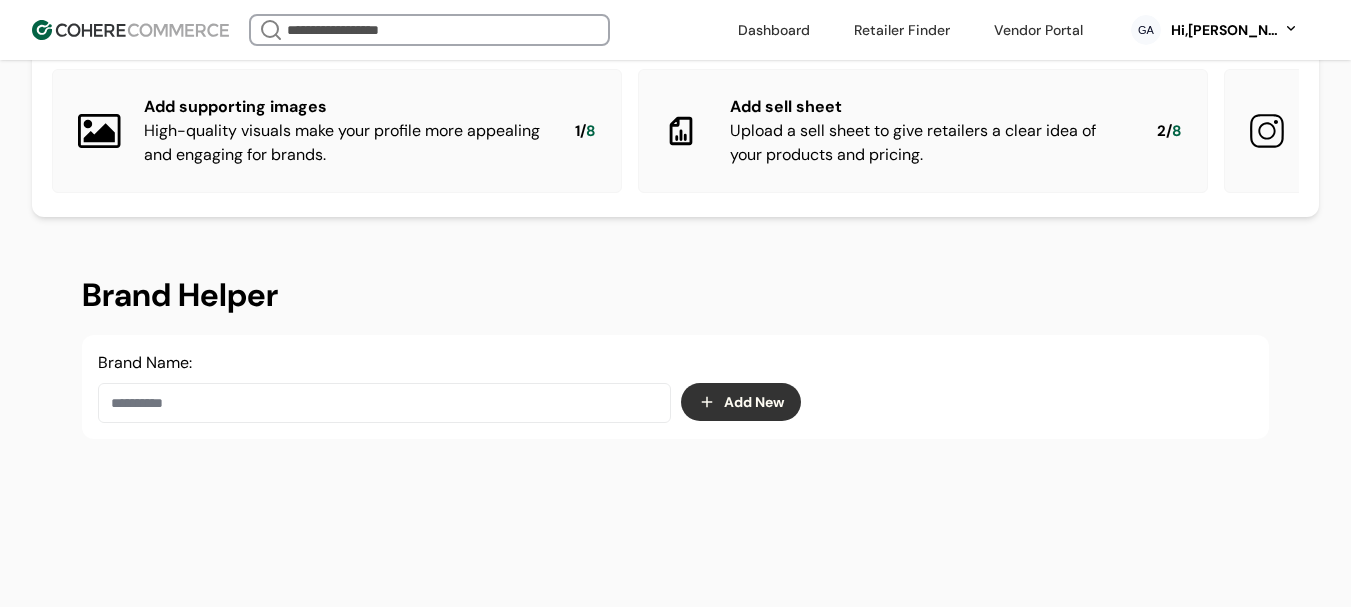 scroll, scrollTop: 37, scrollLeft: 0, axis: vertical 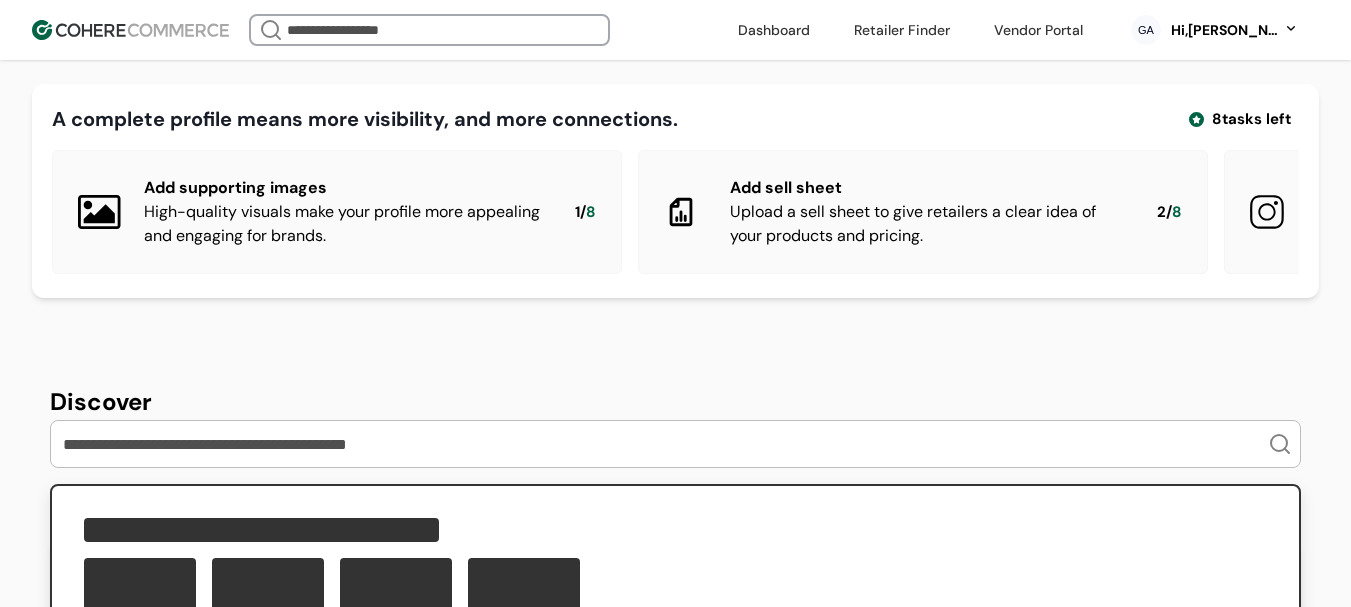 click on "Add supporting images" at bounding box center (343, 188) 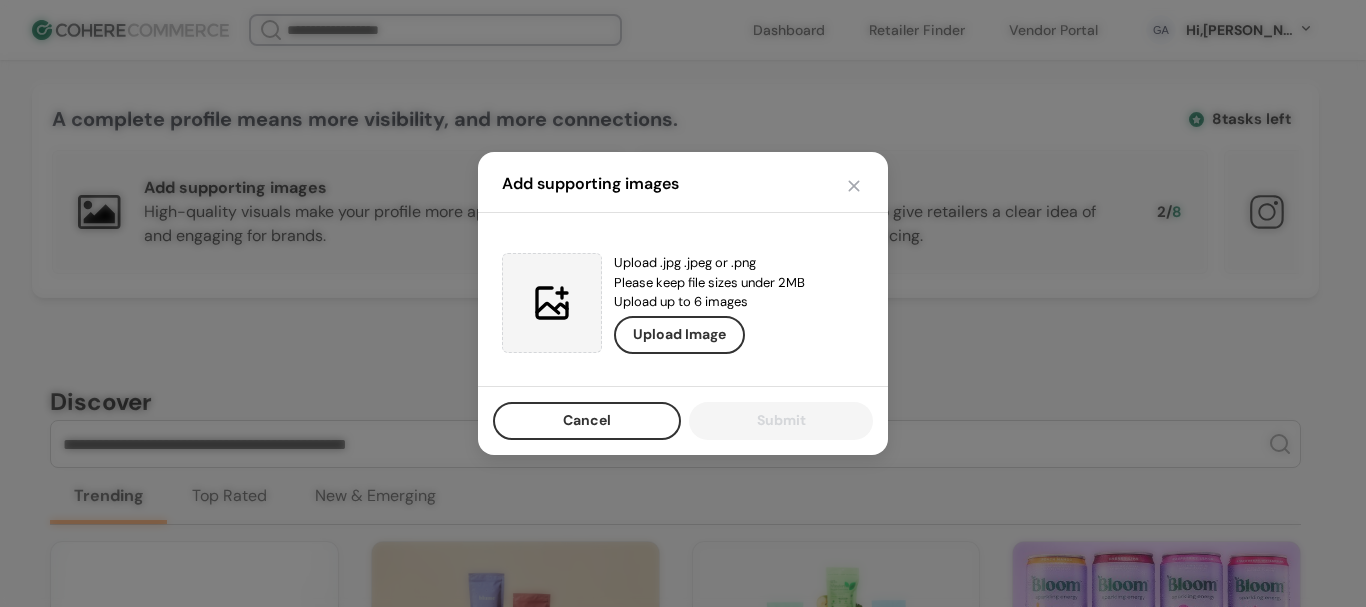 click at bounding box center (854, 186) 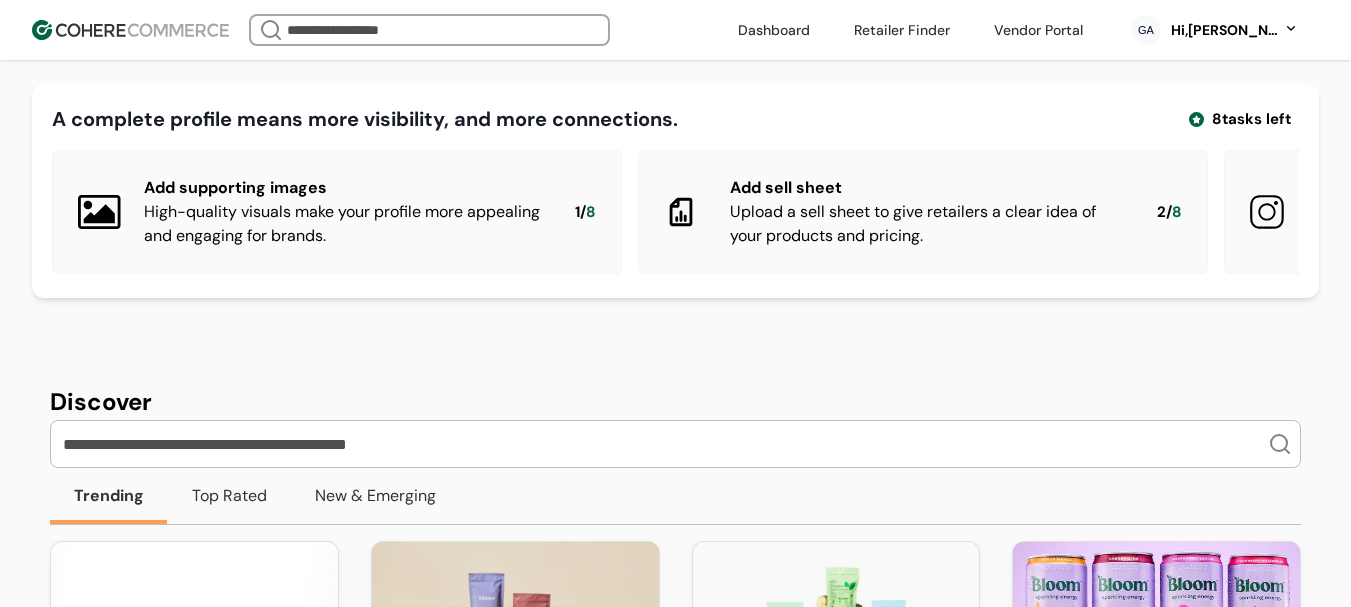 scroll, scrollTop: 300, scrollLeft: 0, axis: vertical 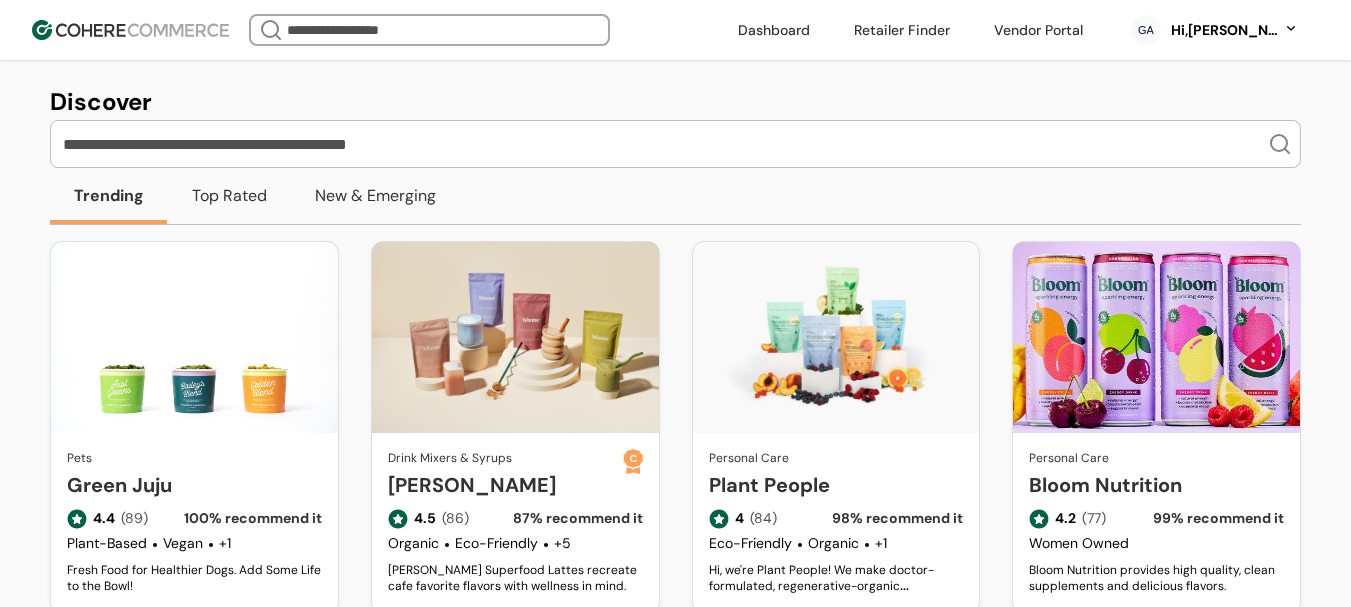 click at bounding box center [663, 144] 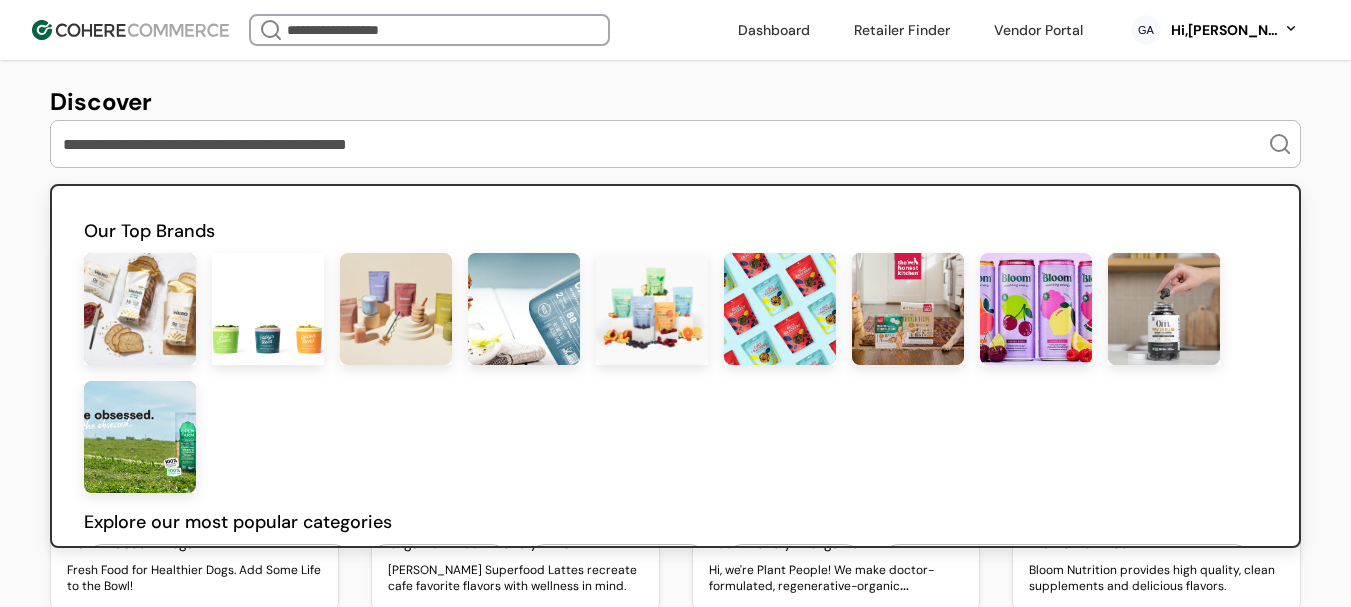 click at bounding box center [663, 144] 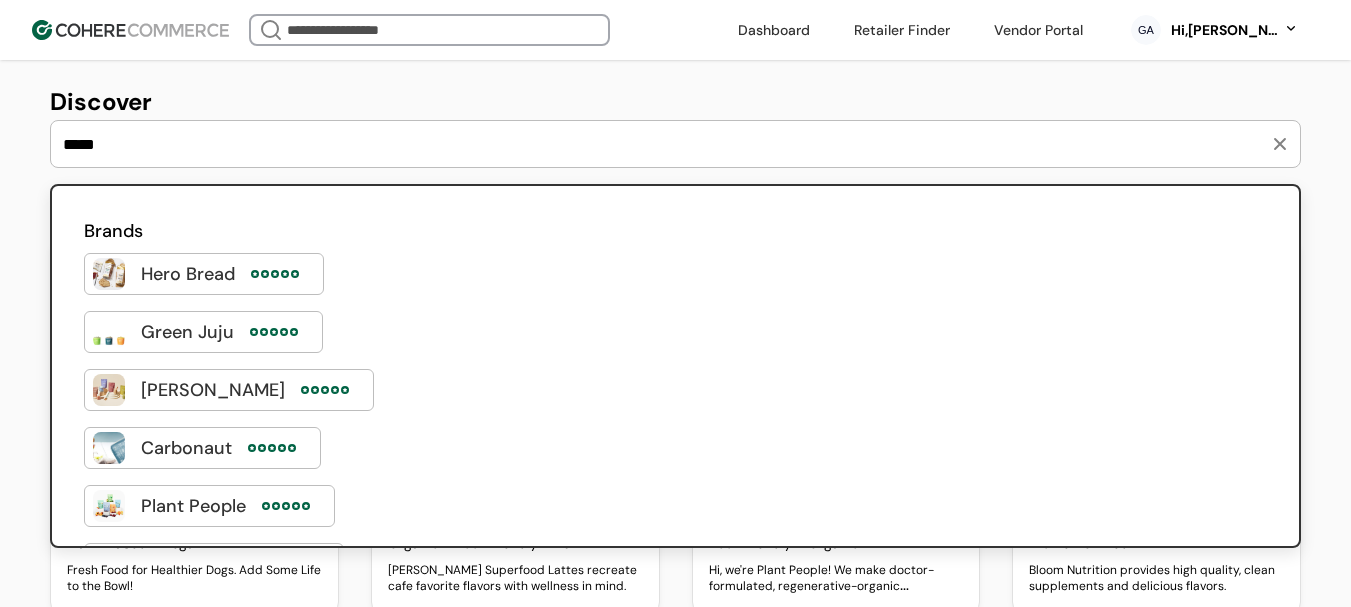 type on "*****" 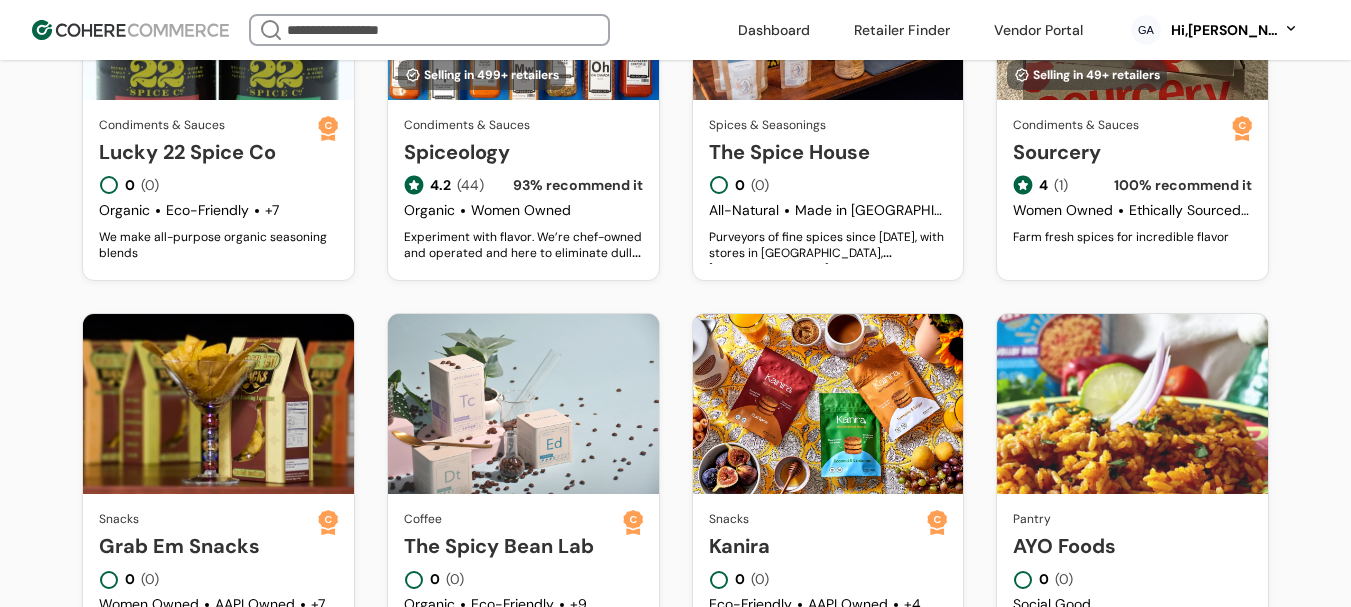 scroll, scrollTop: 600, scrollLeft: 0, axis: vertical 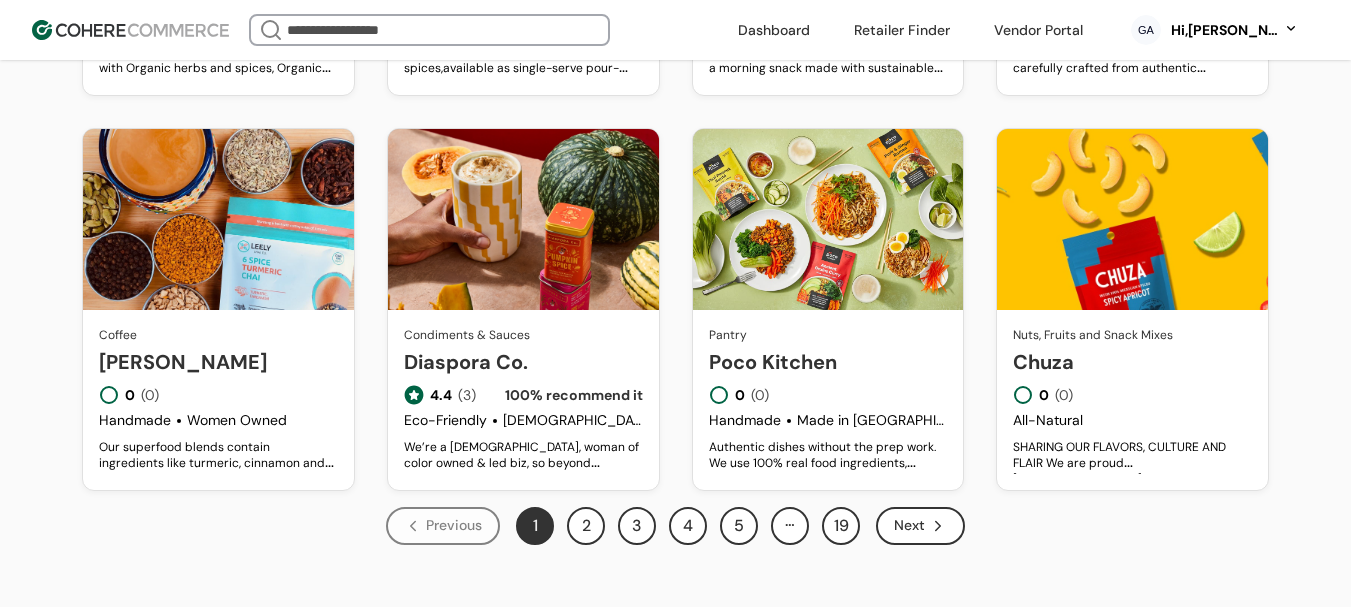 click on "2" at bounding box center [586, 526] 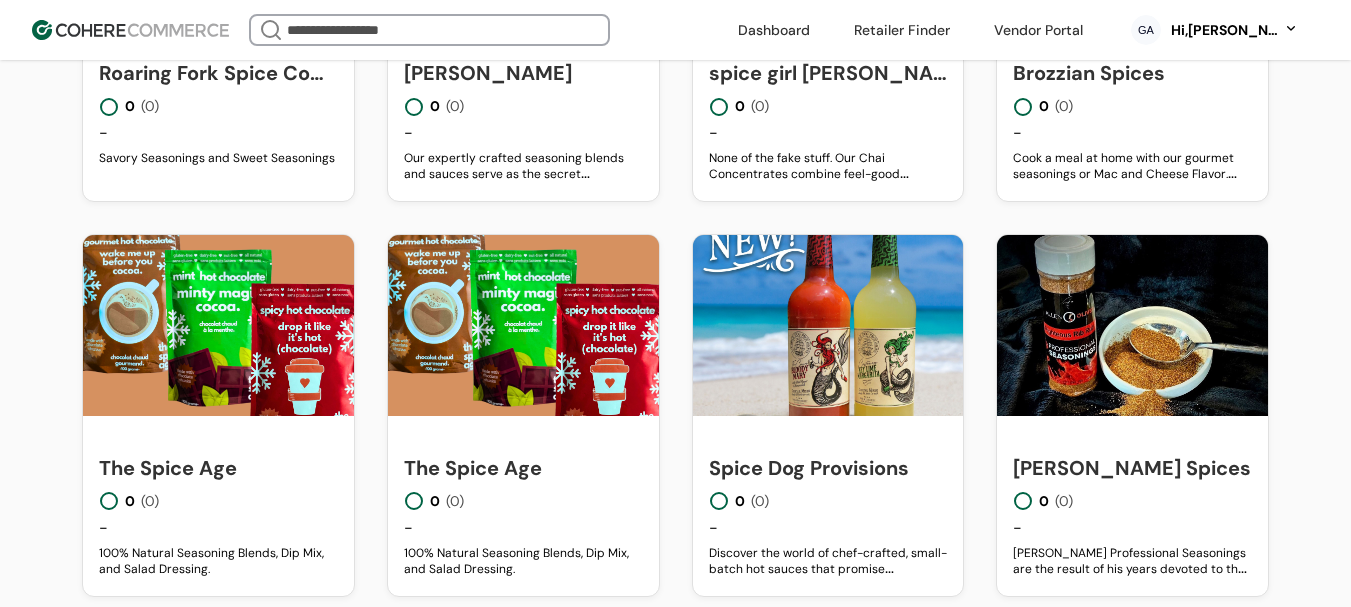 scroll, scrollTop: 1212, scrollLeft: 0, axis: vertical 